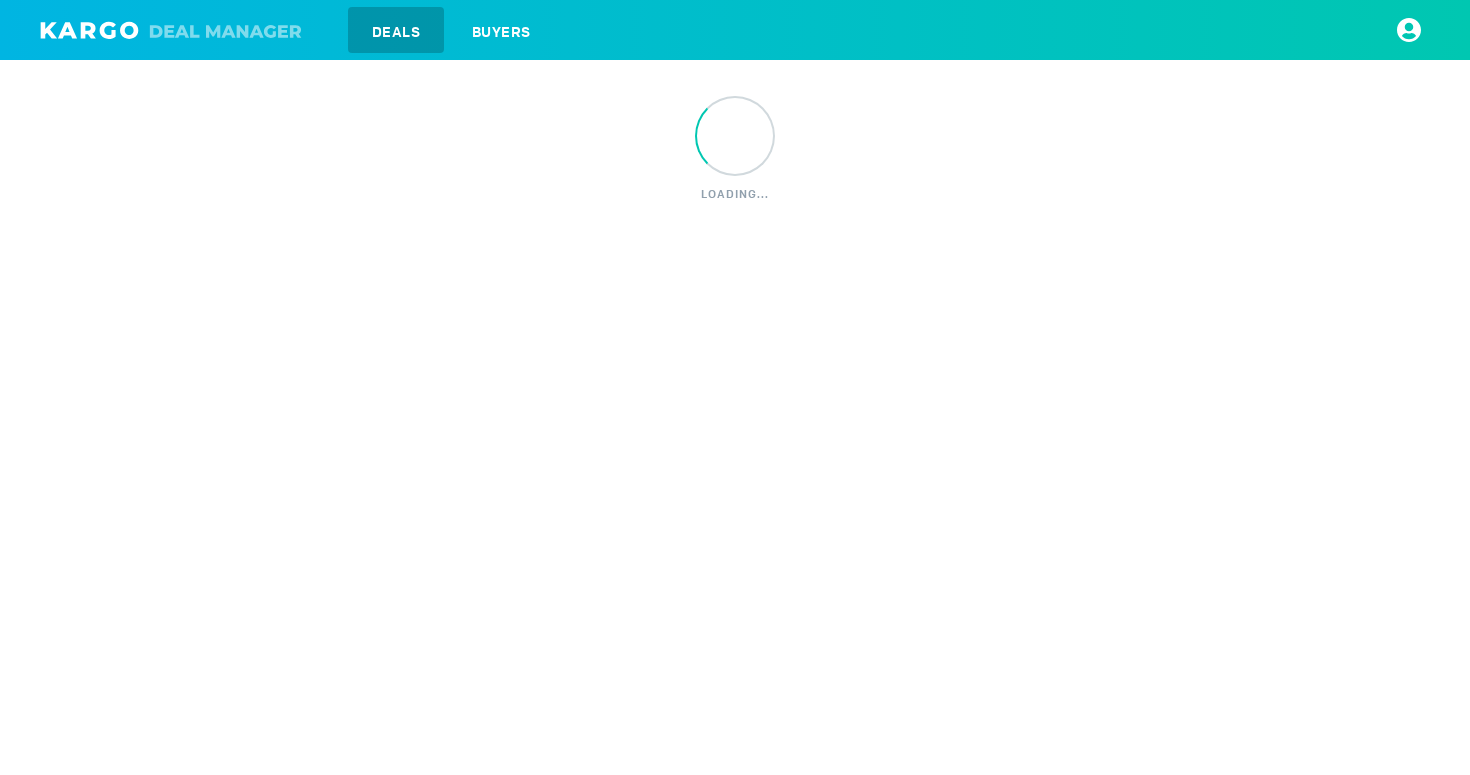 scroll, scrollTop: 0, scrollLeft: 0, axis: both 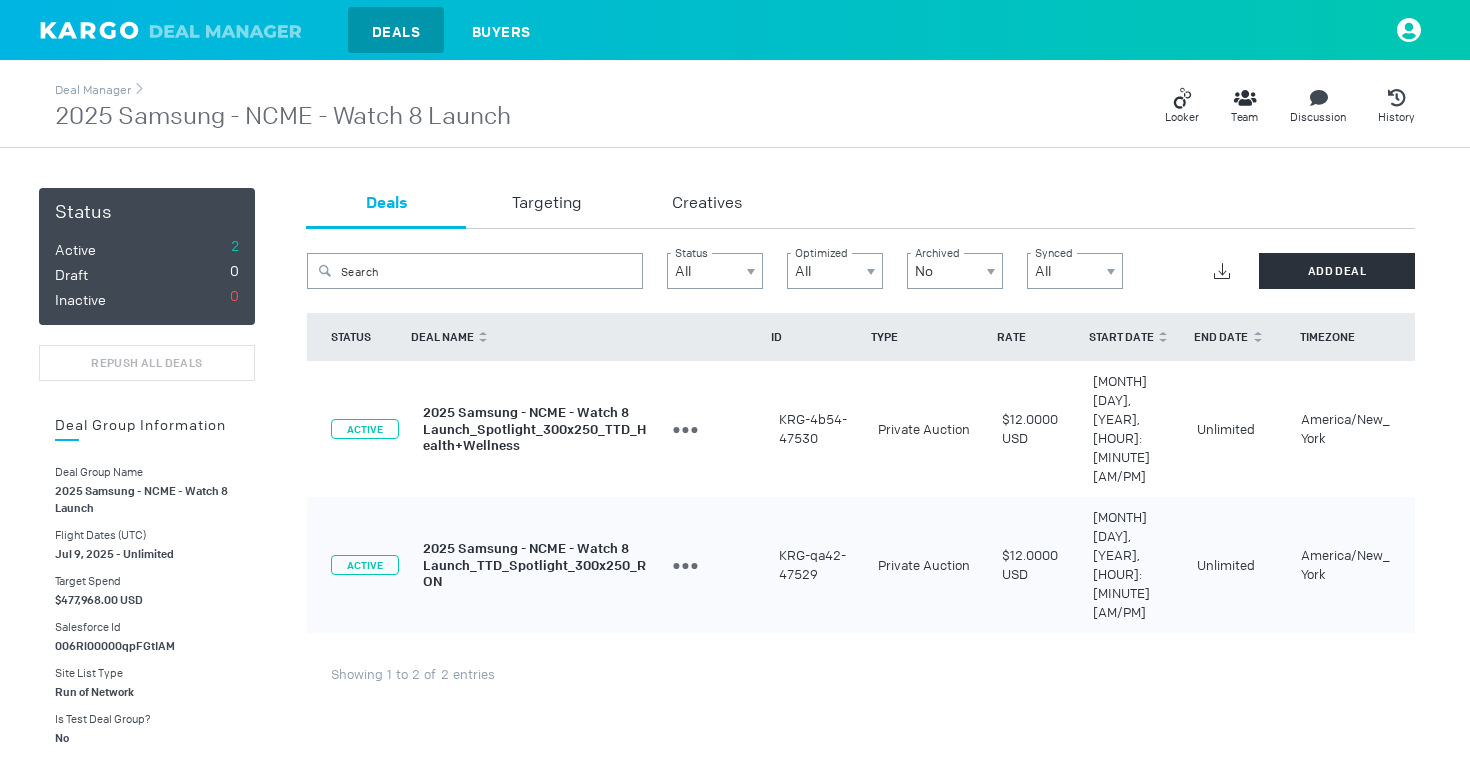 click on "2025 Samsung - NCME - Watch 8 Launch_Spotlight_300x250_TTD_Health+Wellness" at bounding box center [534, 429] 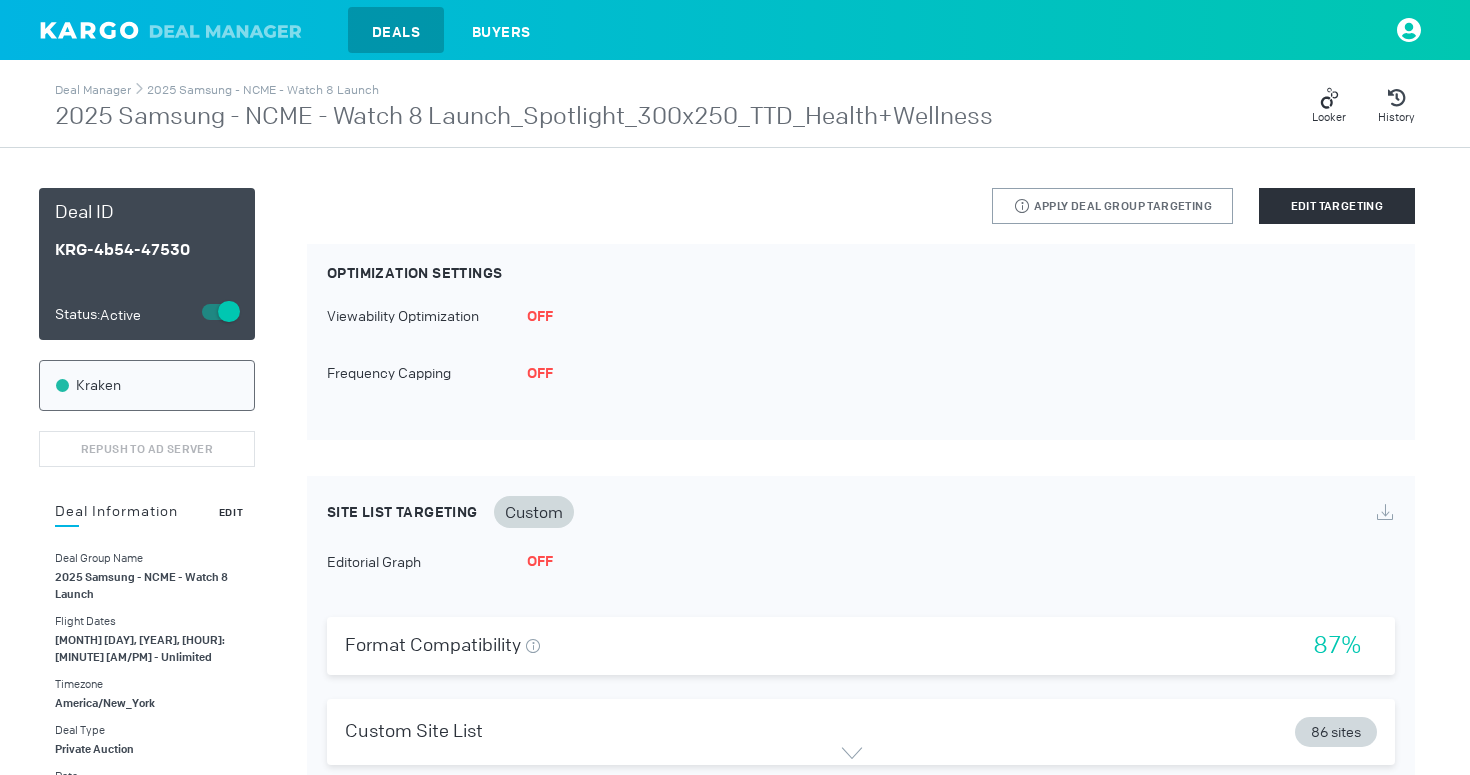 click on "Edit" at bounding box center (231, 512) 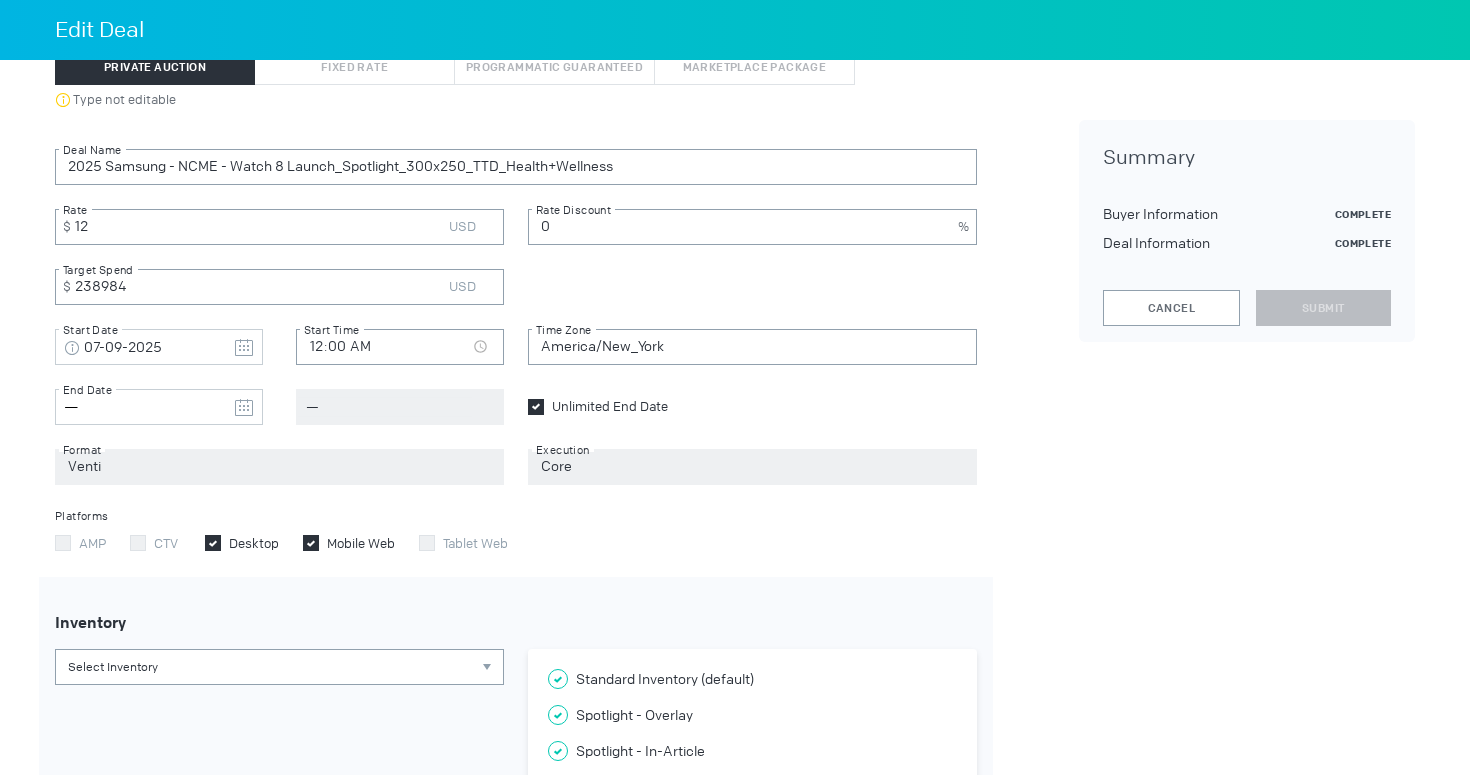 scroll, scrollTop: 411, scrollLeft: 0, axis: vertical 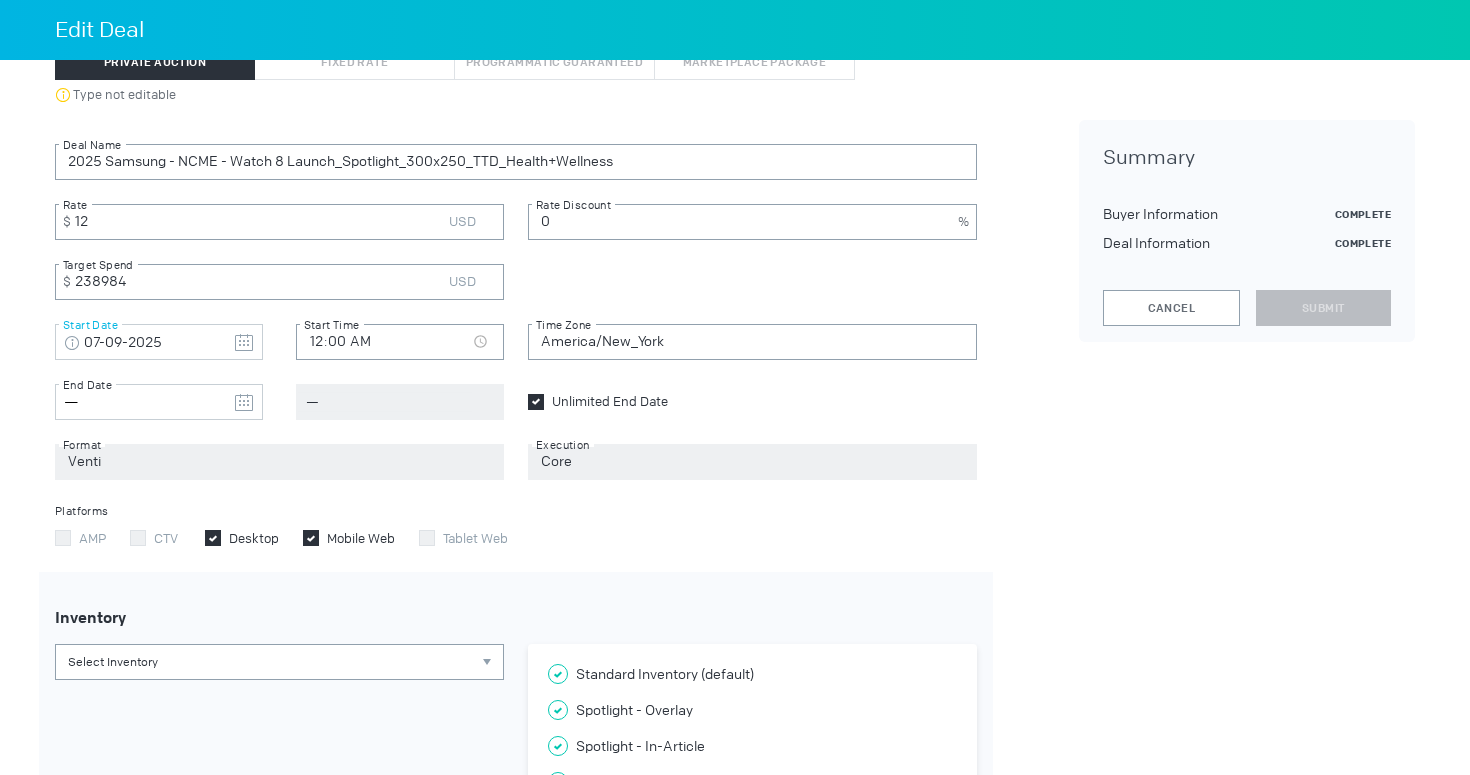 click on "07-09-2025" at bounding box center [159, 343] 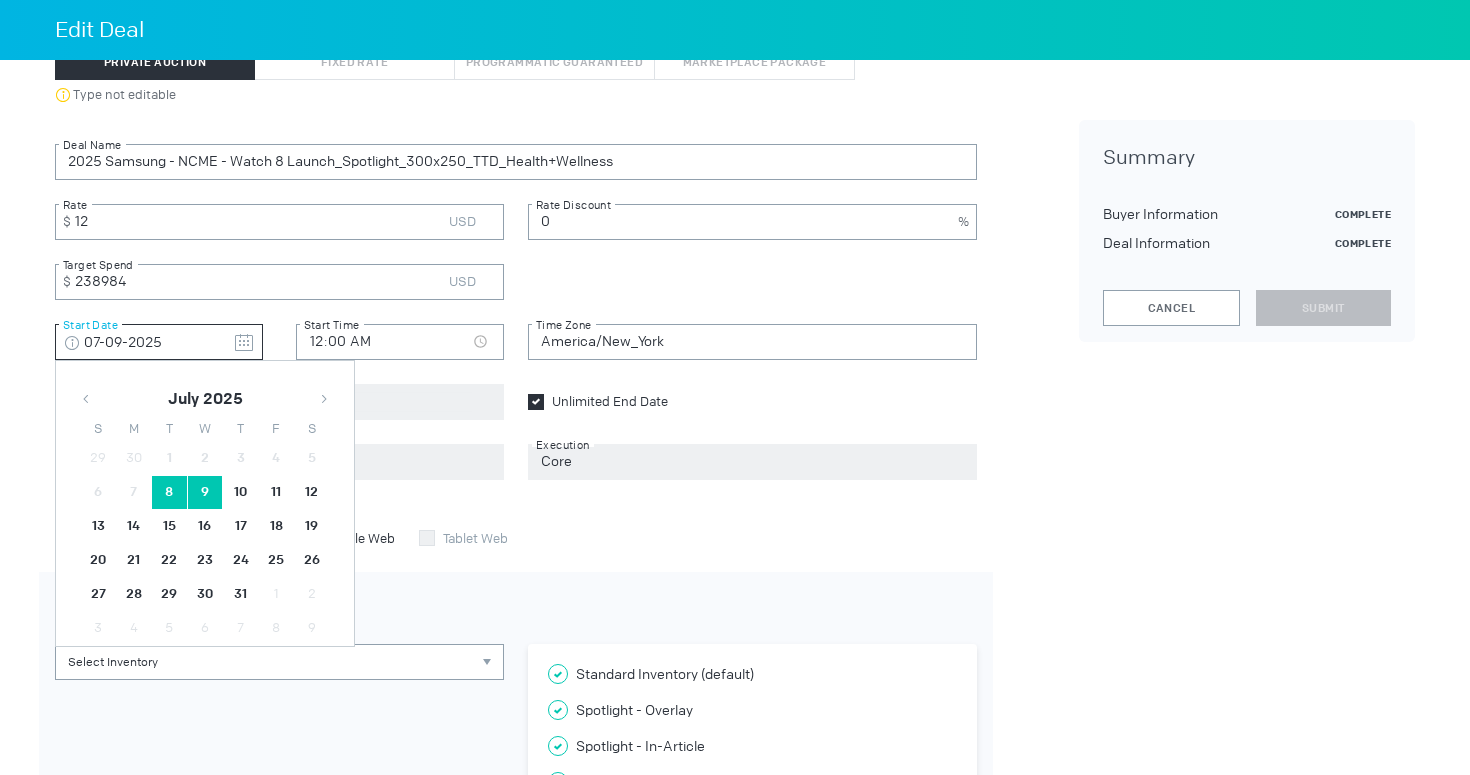 click on "8" at bounding box center (169, 492) 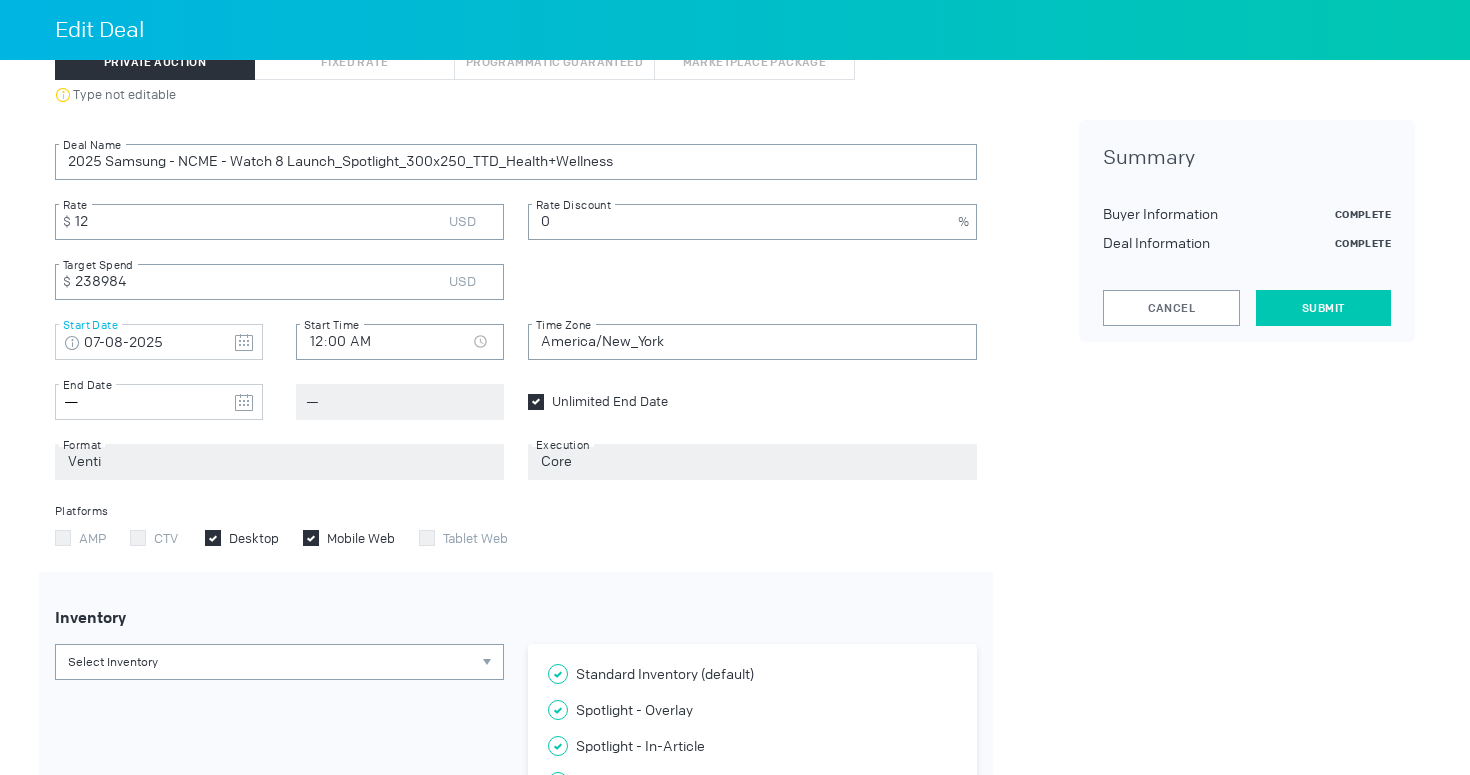 click on "Submit" at bounding box center [1323, 308] 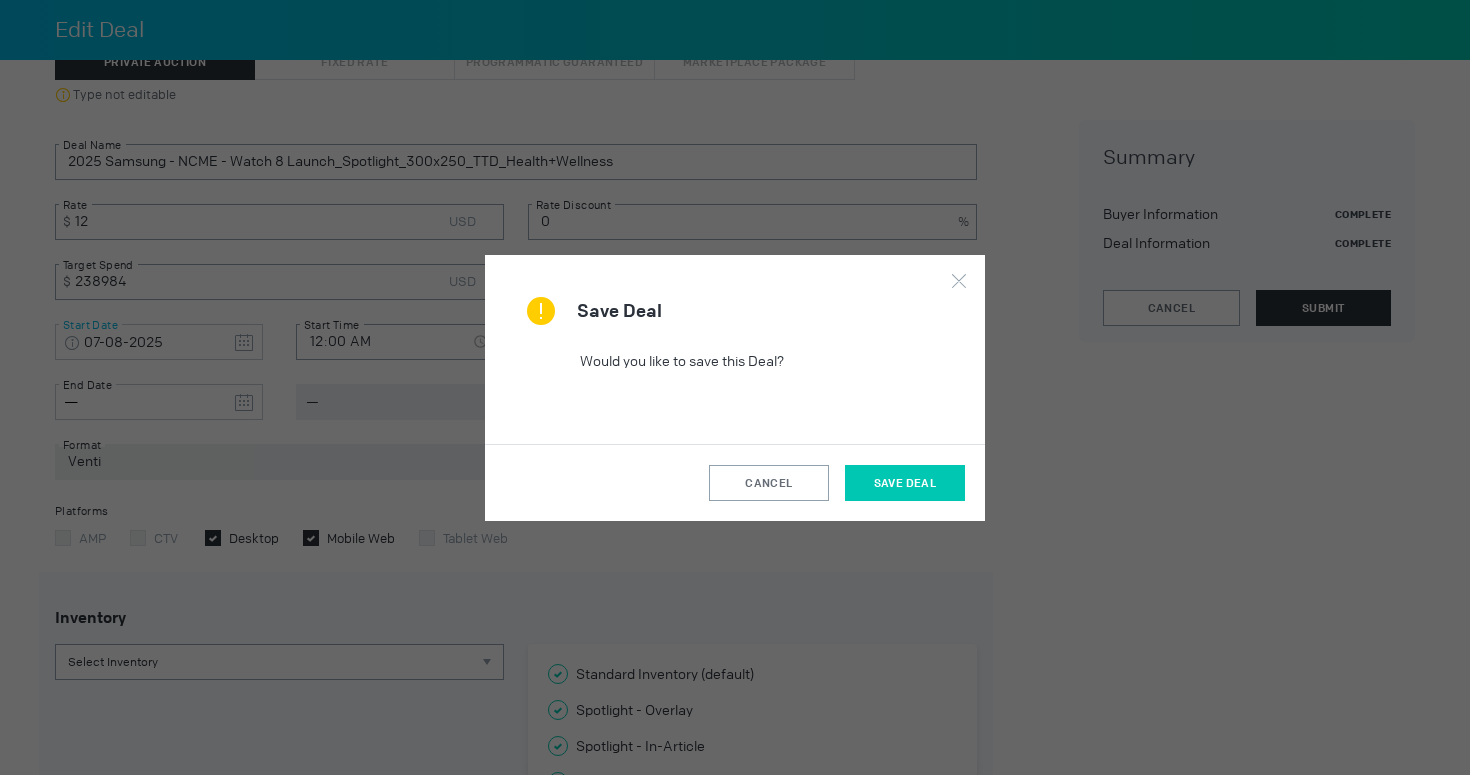 click on "Save Deal" at bounding box center (905, 483) 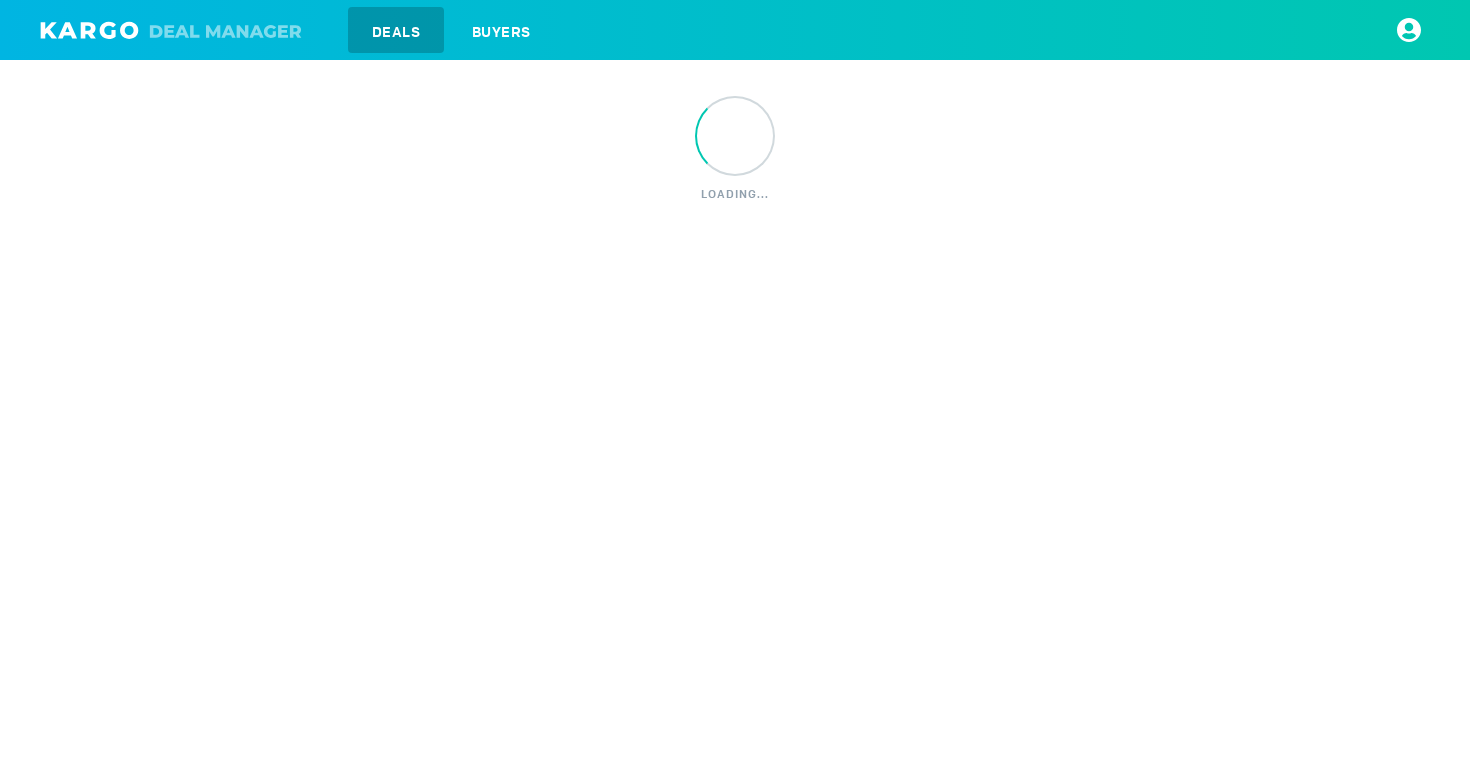 scroll, scrollTop: 0, scrollLeft: 0, axis: both 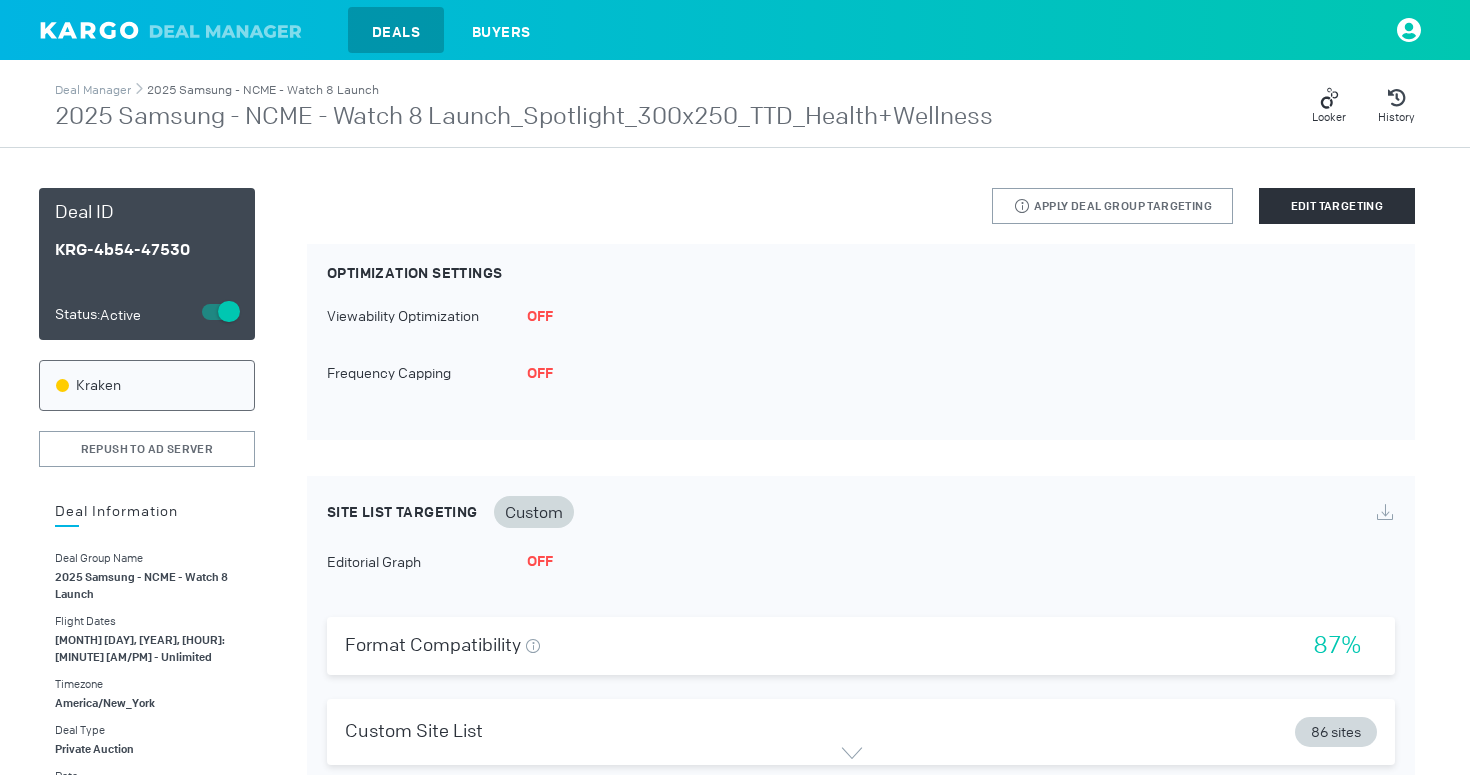 click on "2025 Samsung - NCME - Watch 8 Launch" at bounding box center (263, 90) 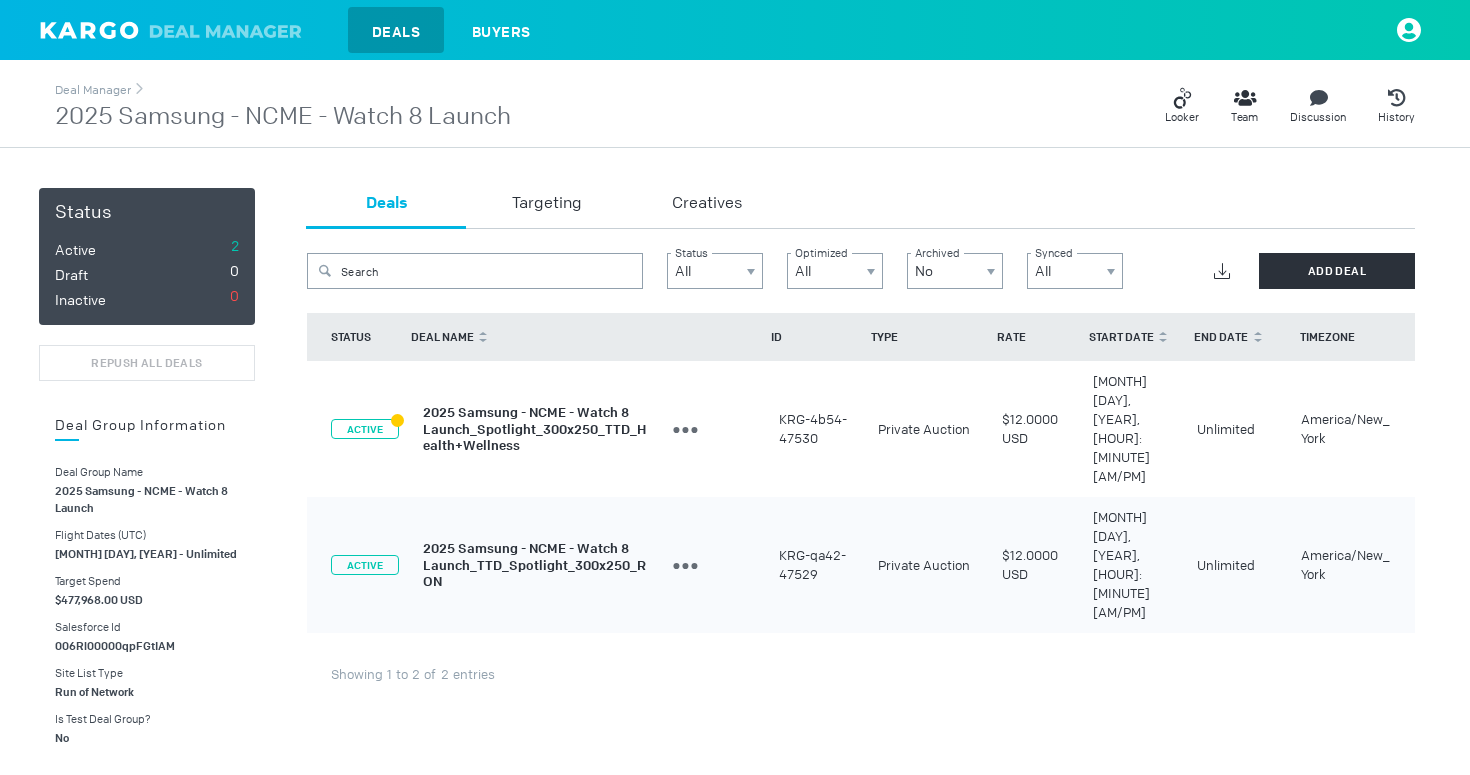 click on "2025 Samsung - NCME - Watch 8 Launch_TTD_Spotlight_300x250_RON" at bounding box center [534, 565] 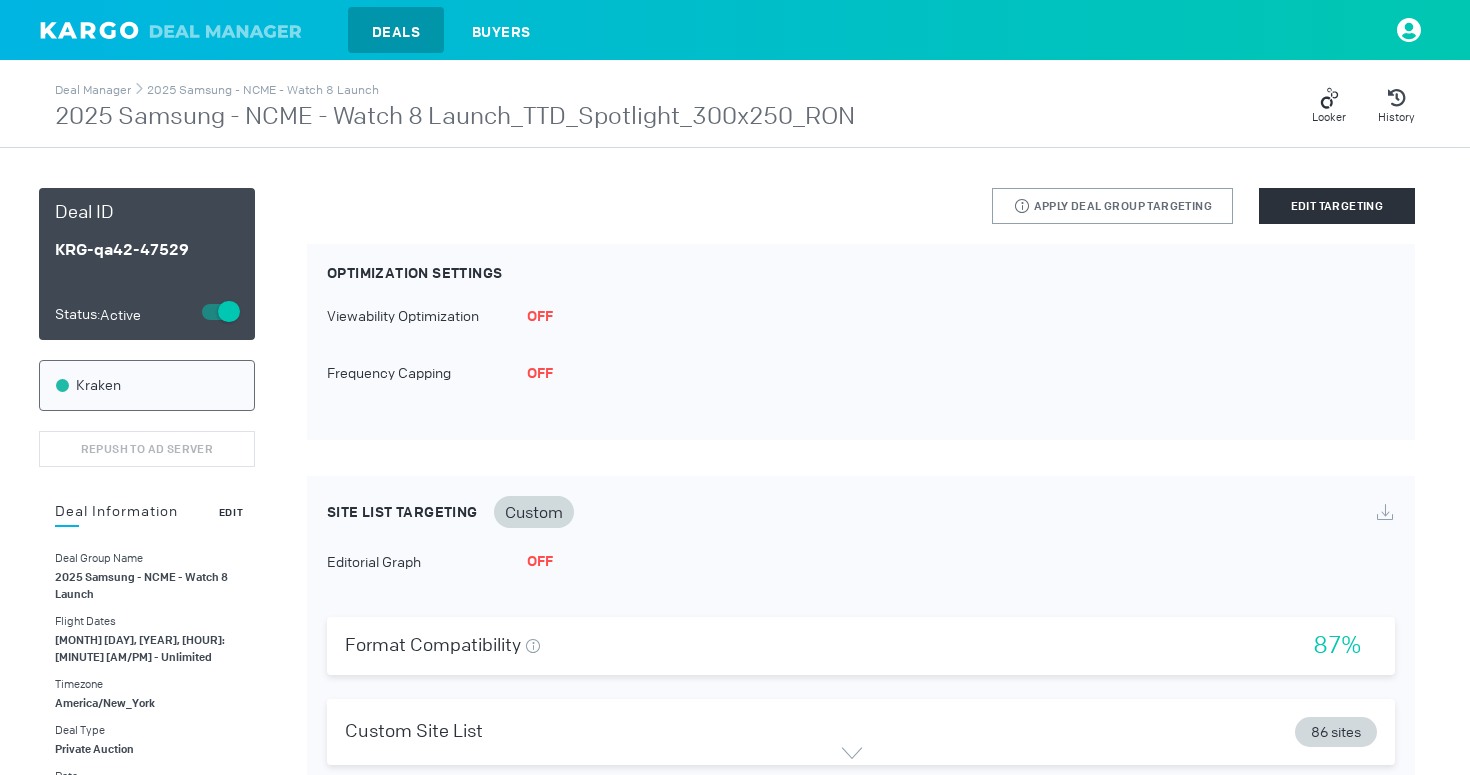 click on "Edit" at bounding box center (231, 512) 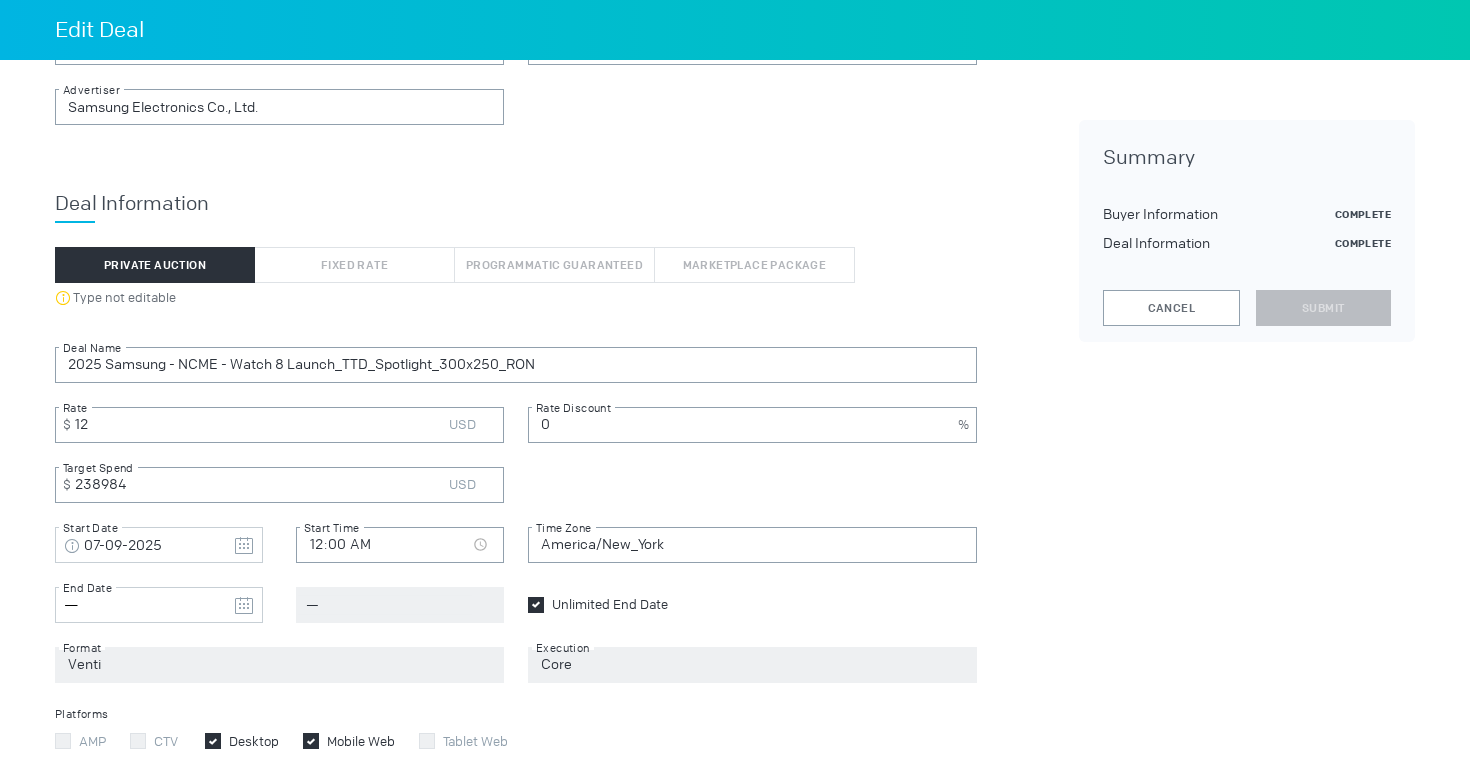scroll, scrollTop: 260, scrollLeft: 0, axis: vertical 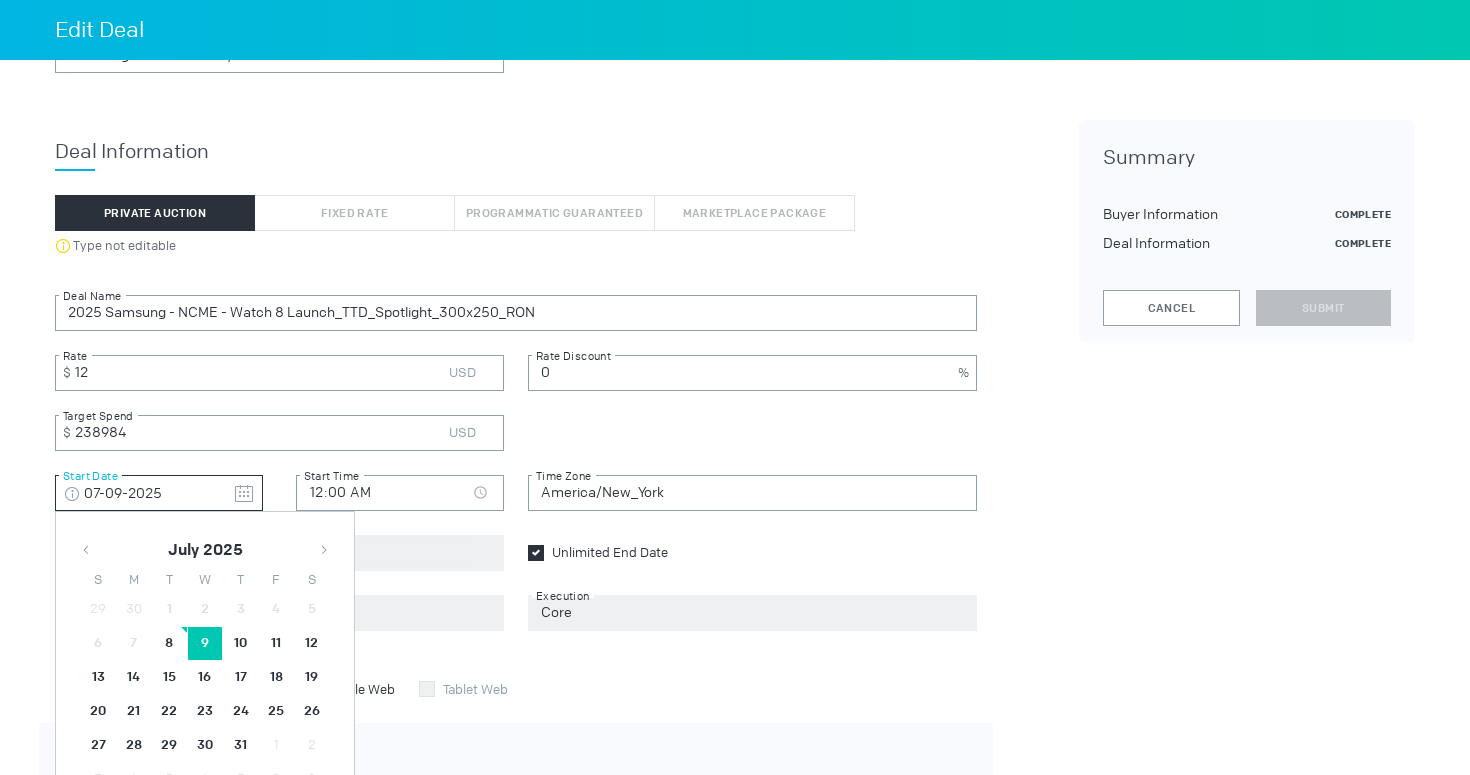 click on "07-09-2025" at bounding box center (159, 494) 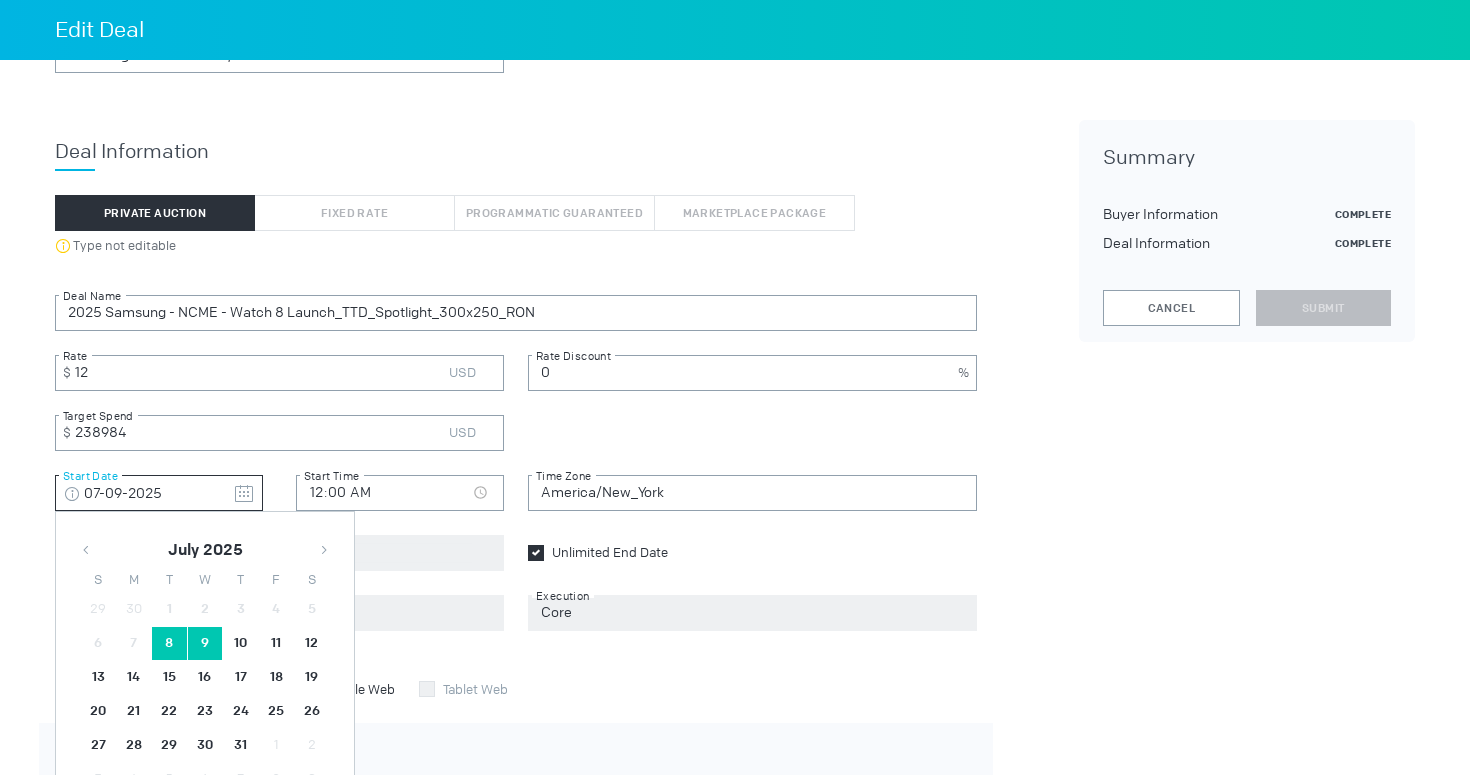 click on "8" at bounding box center (169, 643) 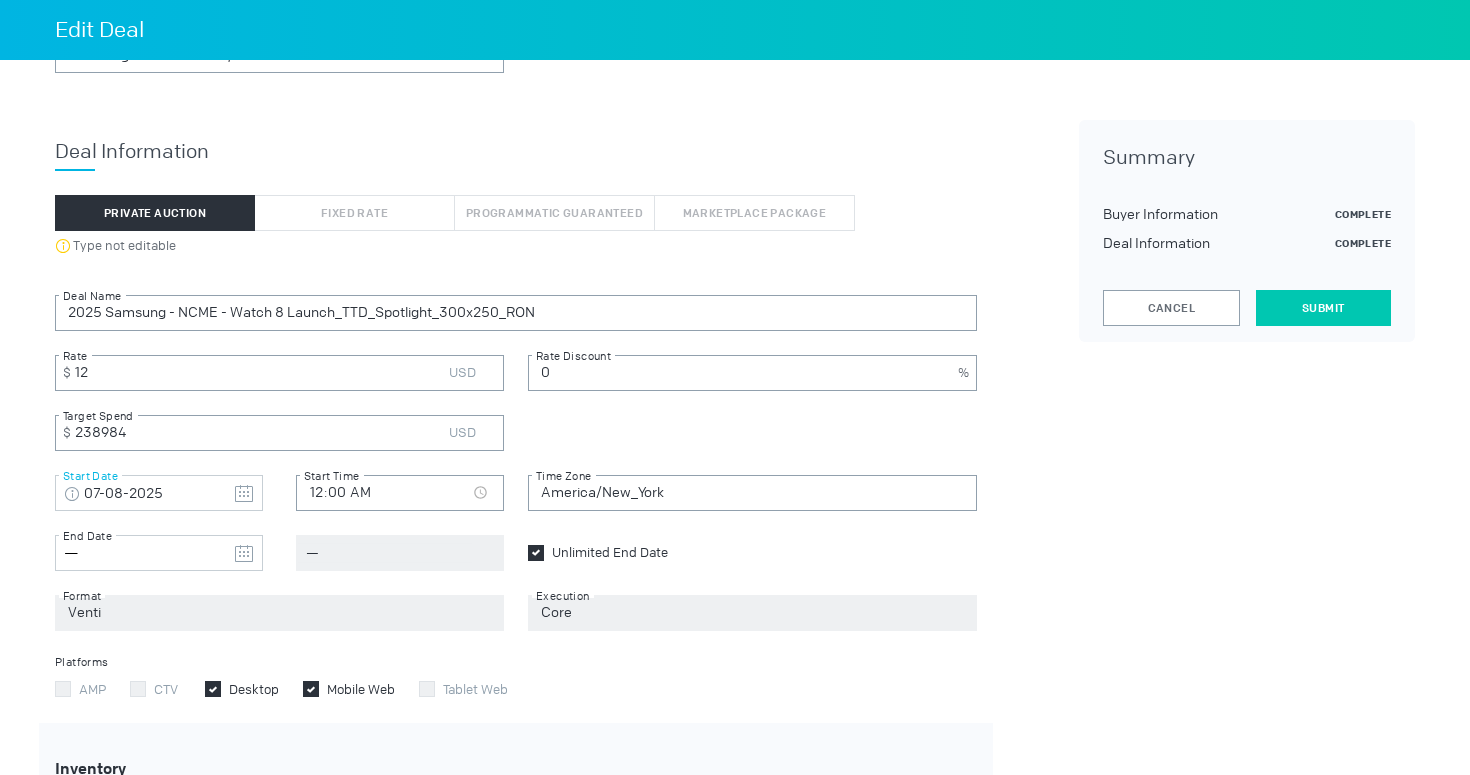 click on "Submit" at bounding box center (1323, 308) 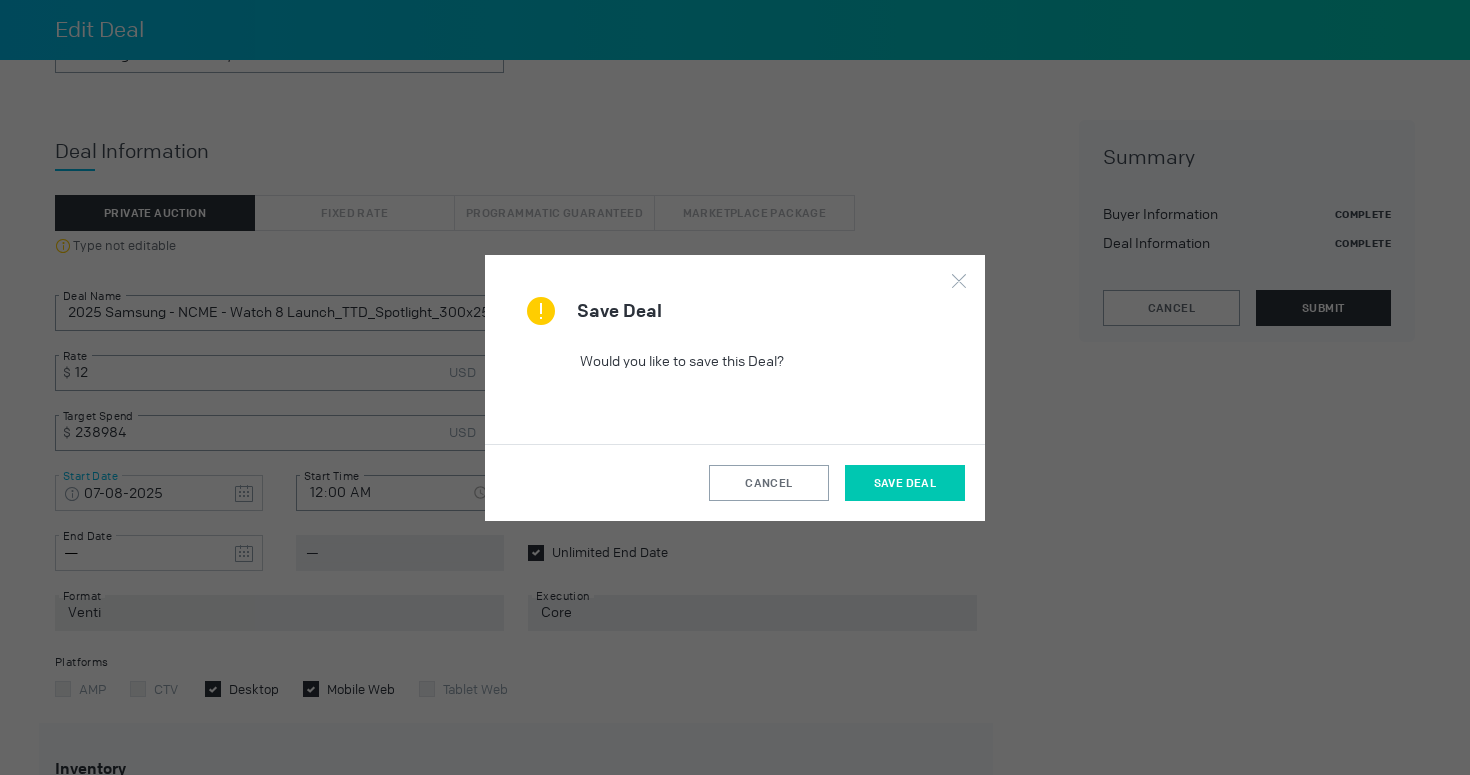 click on "Save Deal" at bounding box center (905, 483) 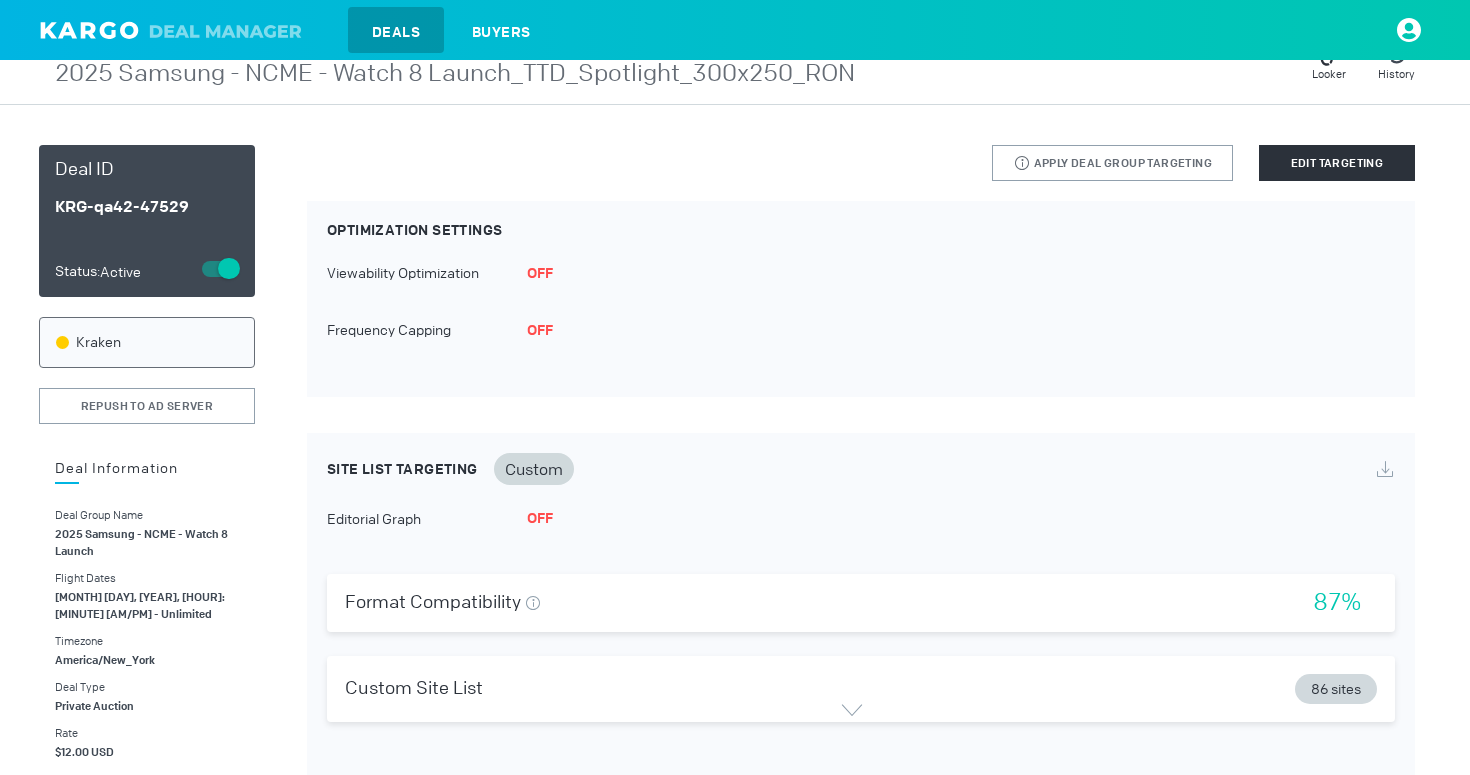scroll, scrollTop: 0, scrollLeft: 0, axis: both 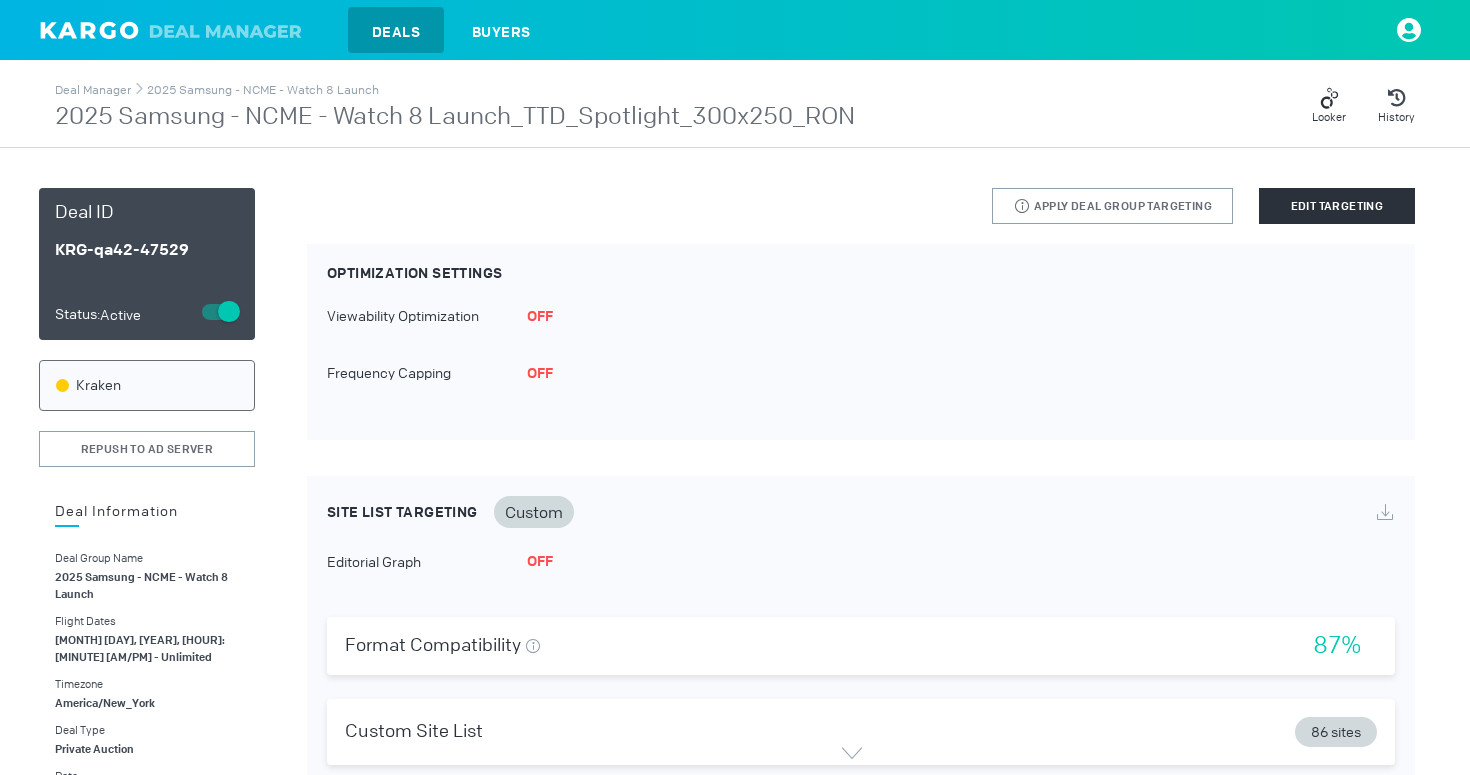 click on "2025 Samsung - NCME - Watch 8 Launch_TTD_Spotlight_300x250_RON" at bounding box center (455, 117) 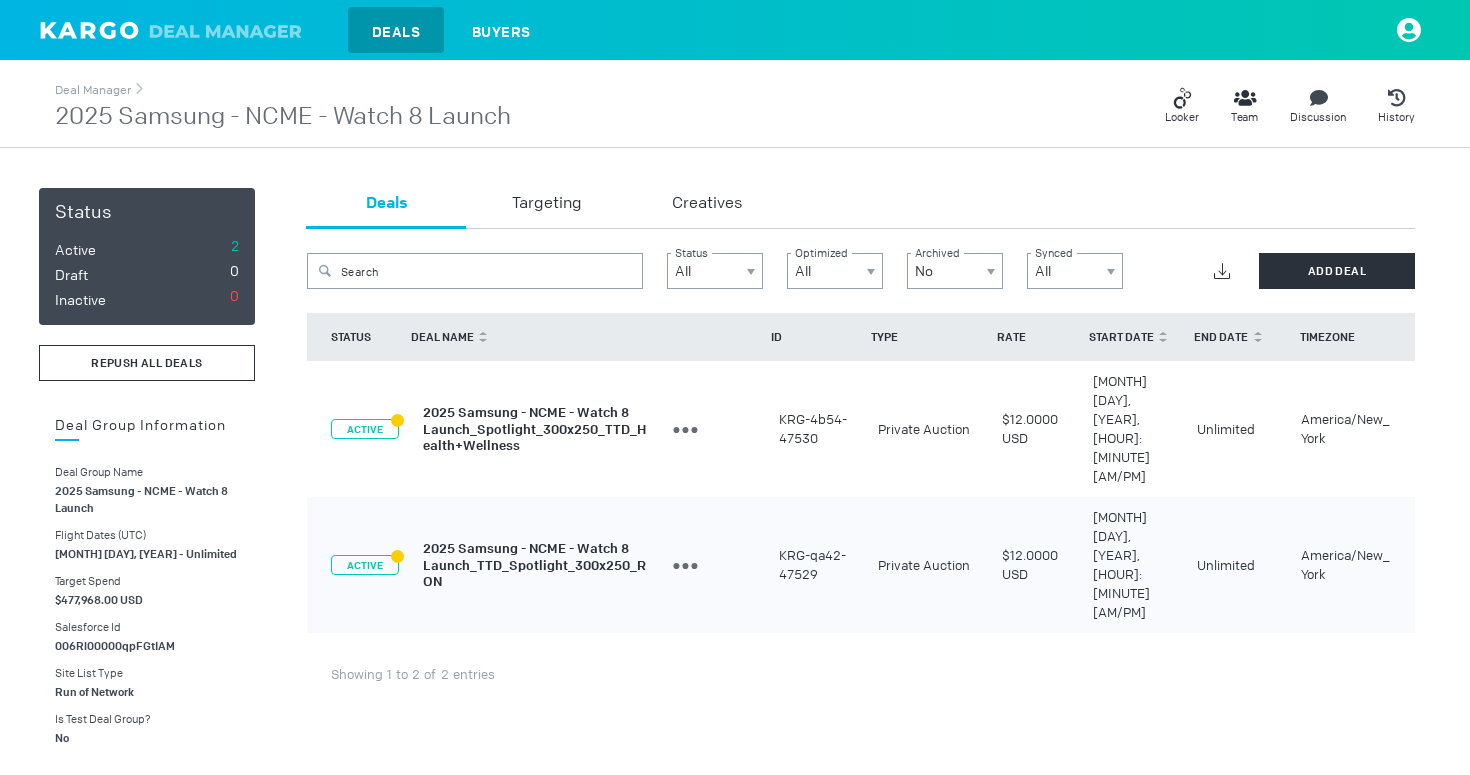 click on "REPUSH ALL DEALS" at bounding box center [146, 363] 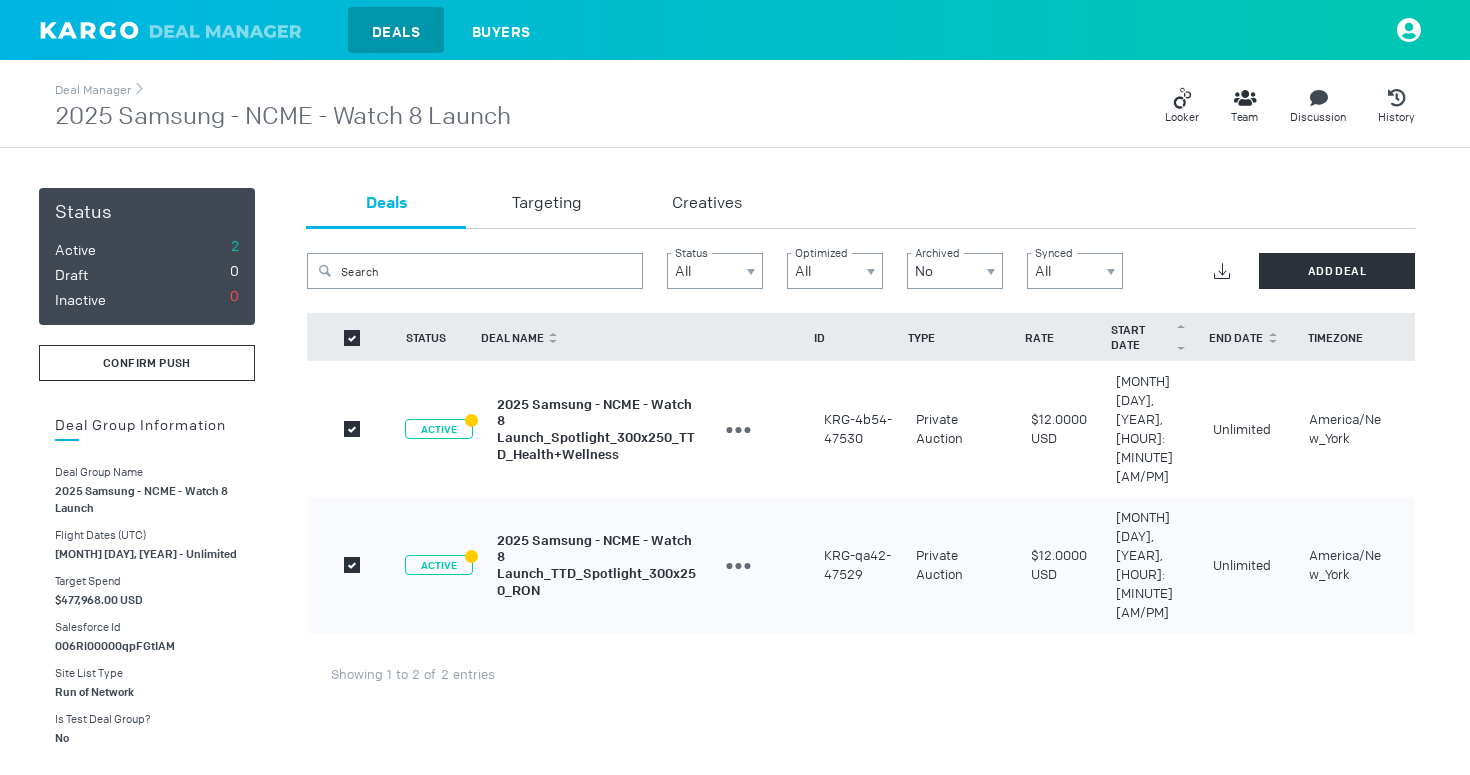 click on "confirm push" at bounding box center (147, 363) 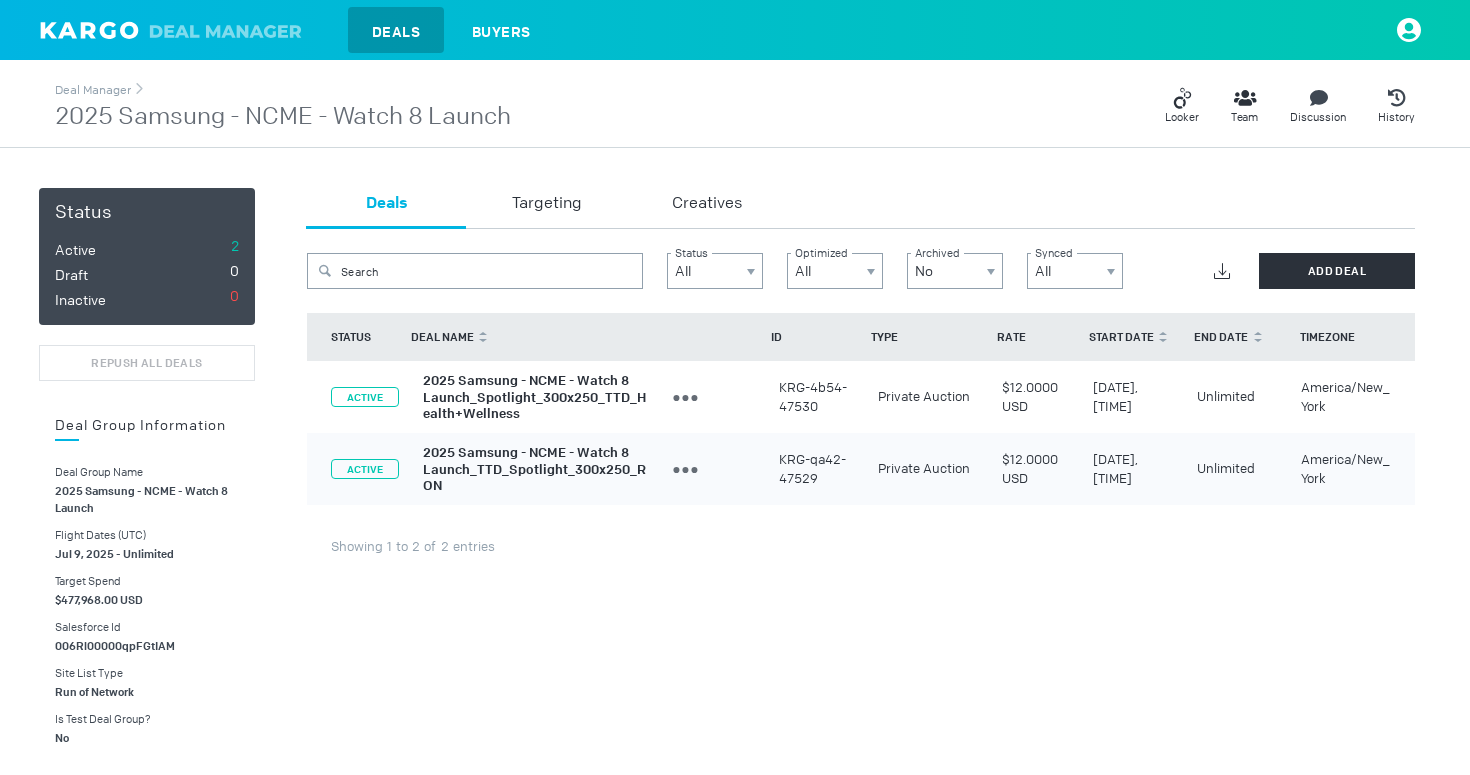 scroll, scrollTop: 0, scrollLeft: 0, axis: both 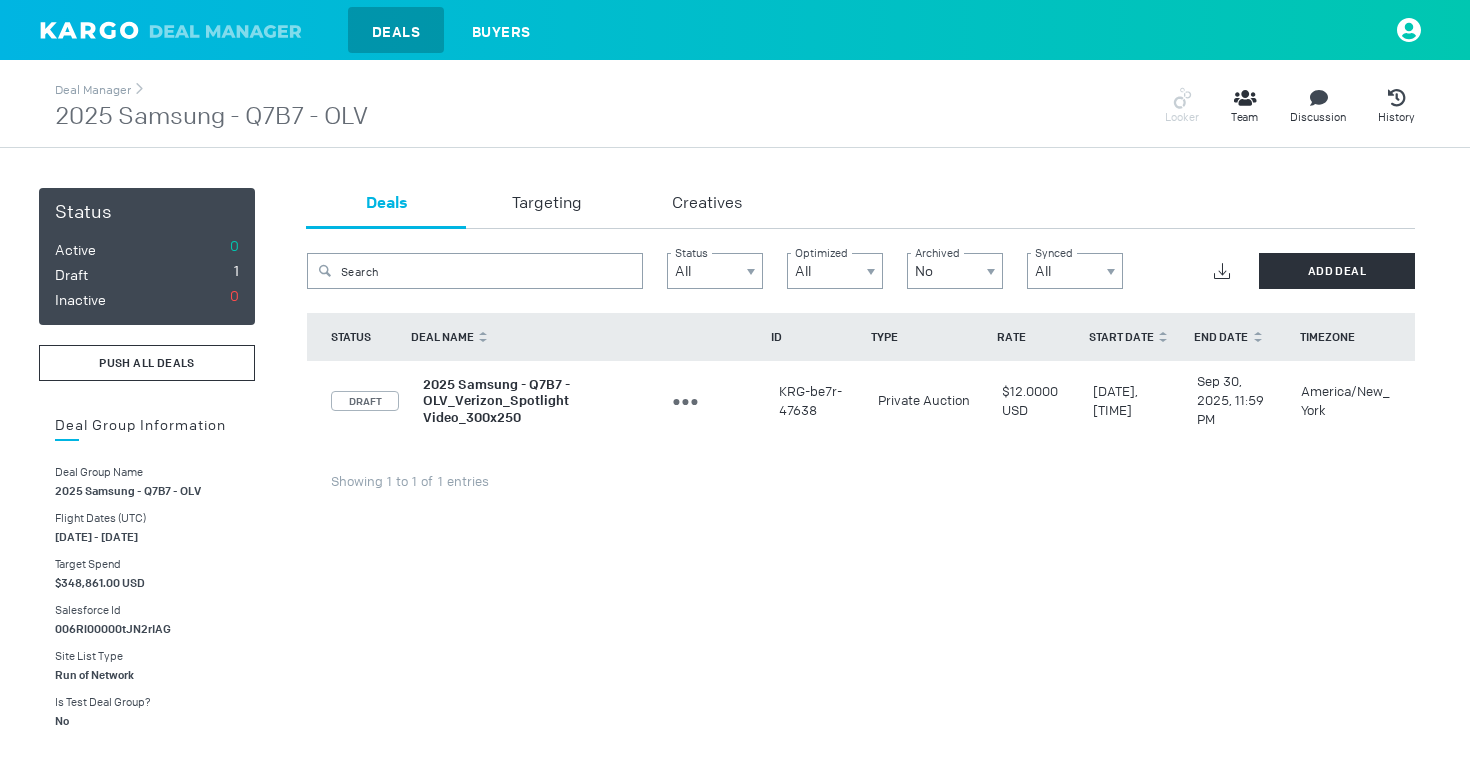 click on "PUSH ALL DEALS" at bounding box center (147, 363) 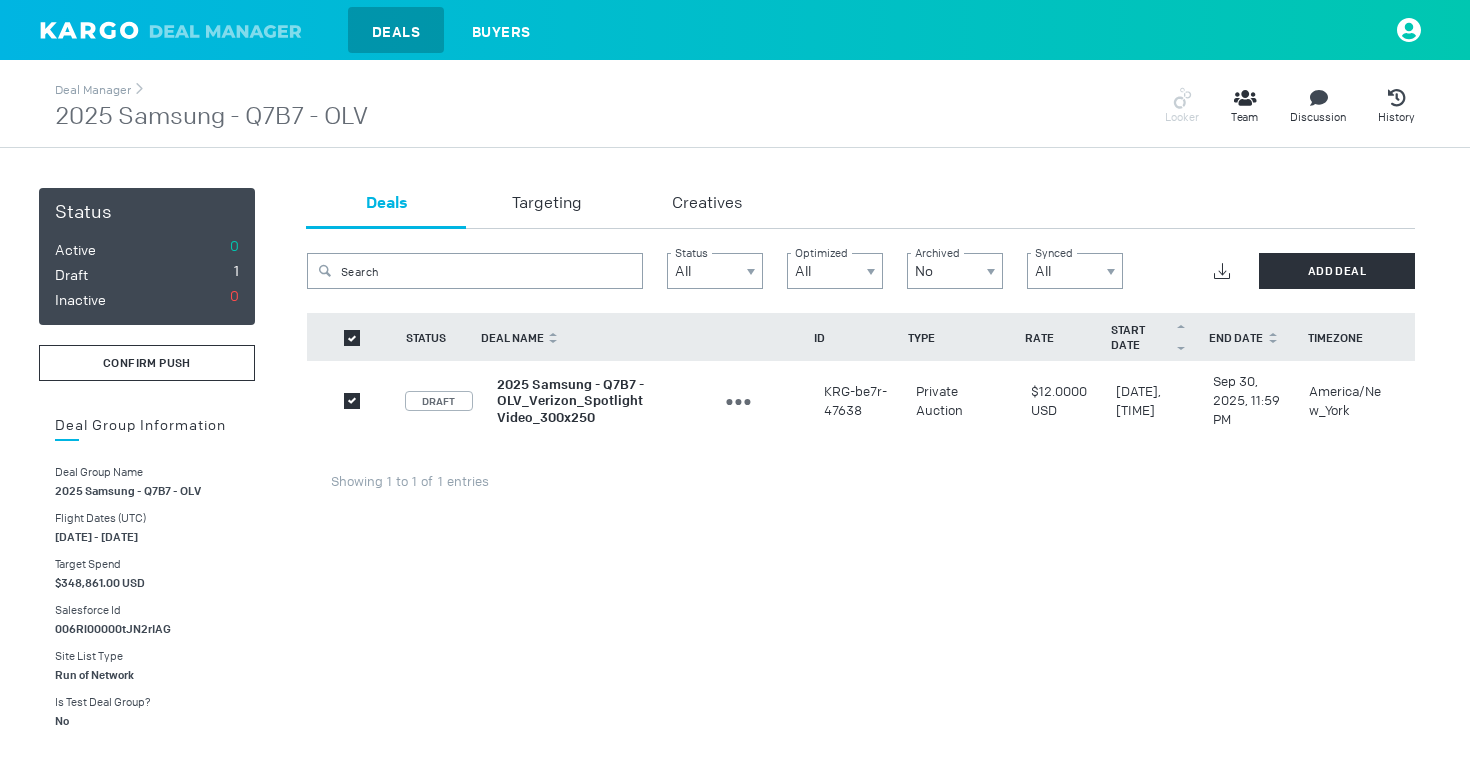 click on "confirm push" at bounding box center (147, 363) 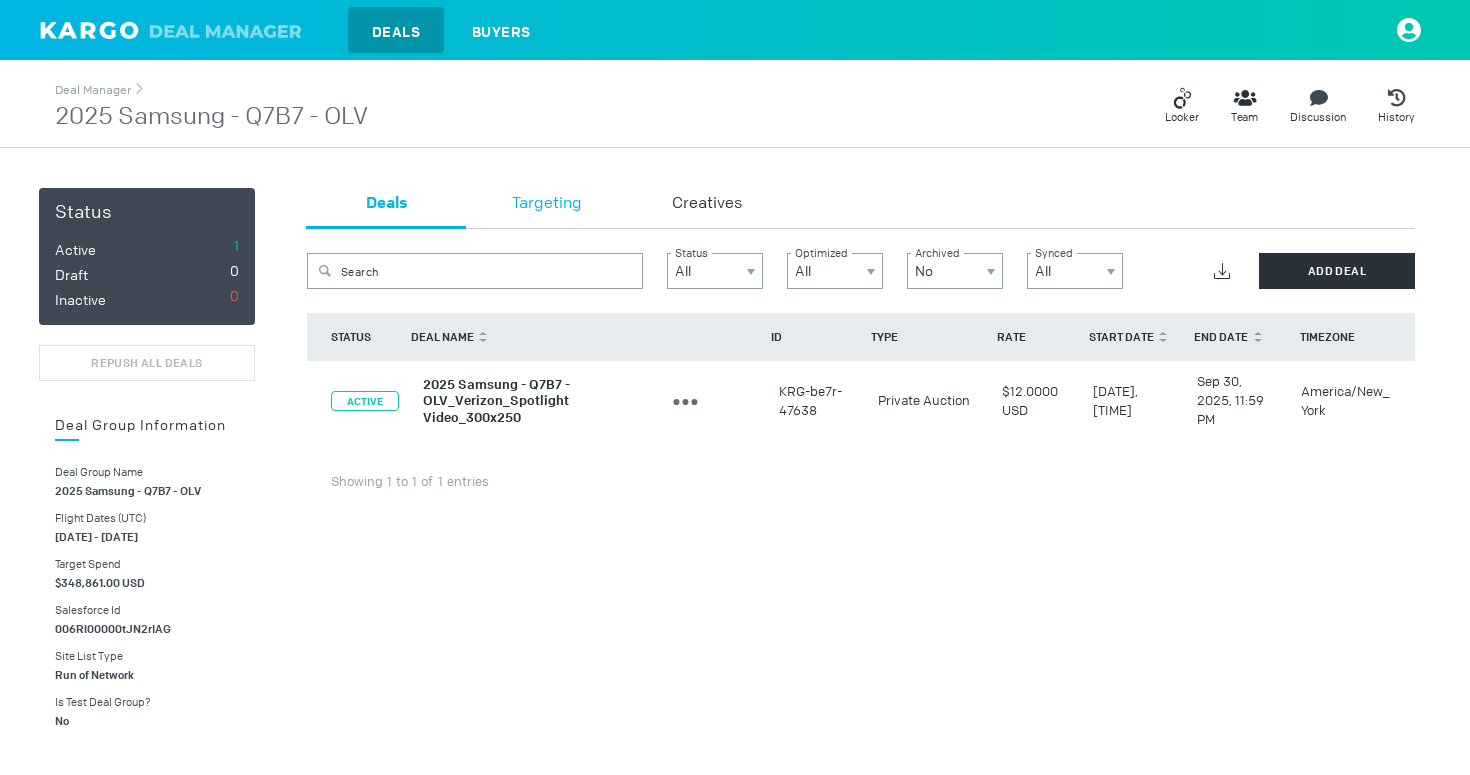 click on "Targeting" at bounding box center (547, 204) 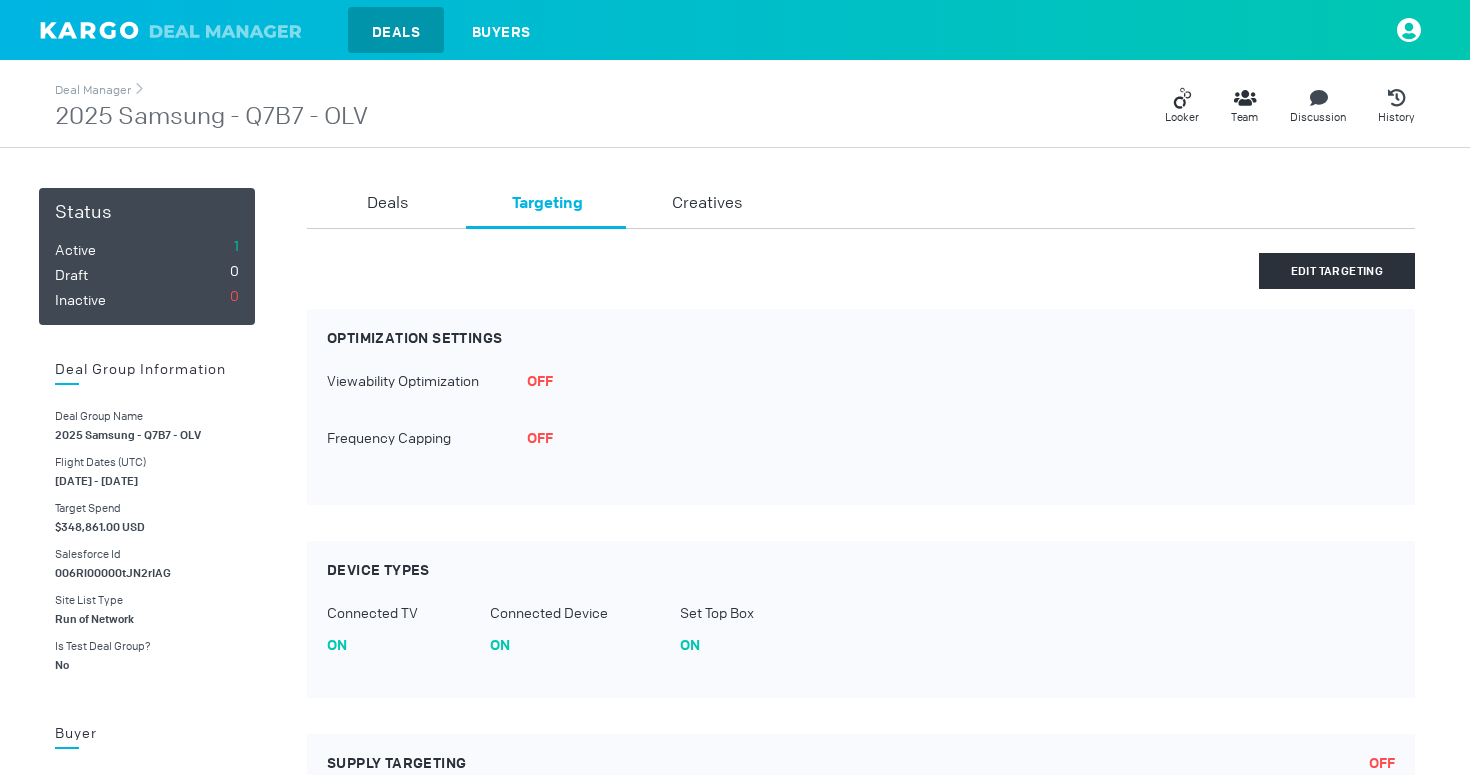 click on "2025 Samsung - Q7B7 - OLV" at bounding box center [211, 117] 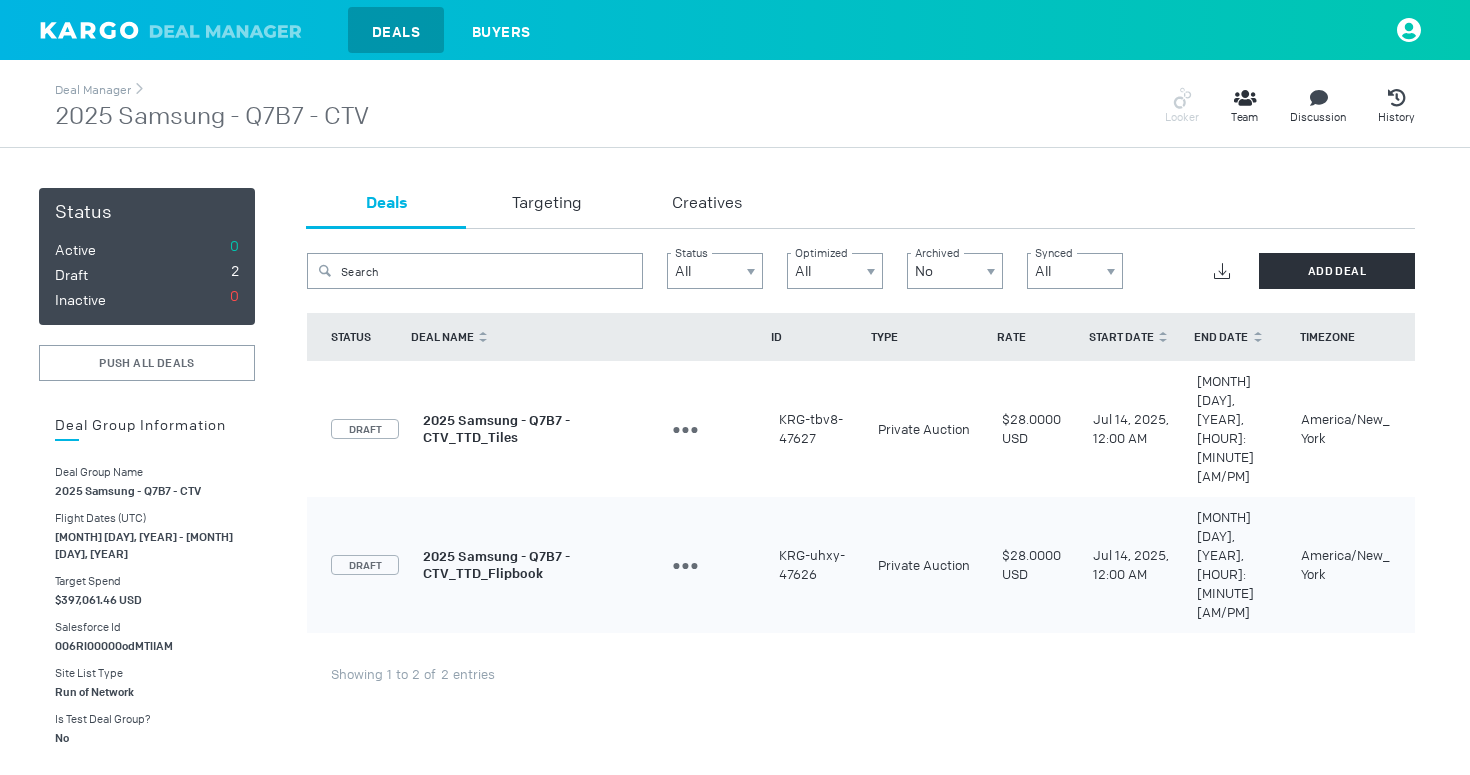 scroll, scrollTop: 0, scrollLeft: 0, axis: both 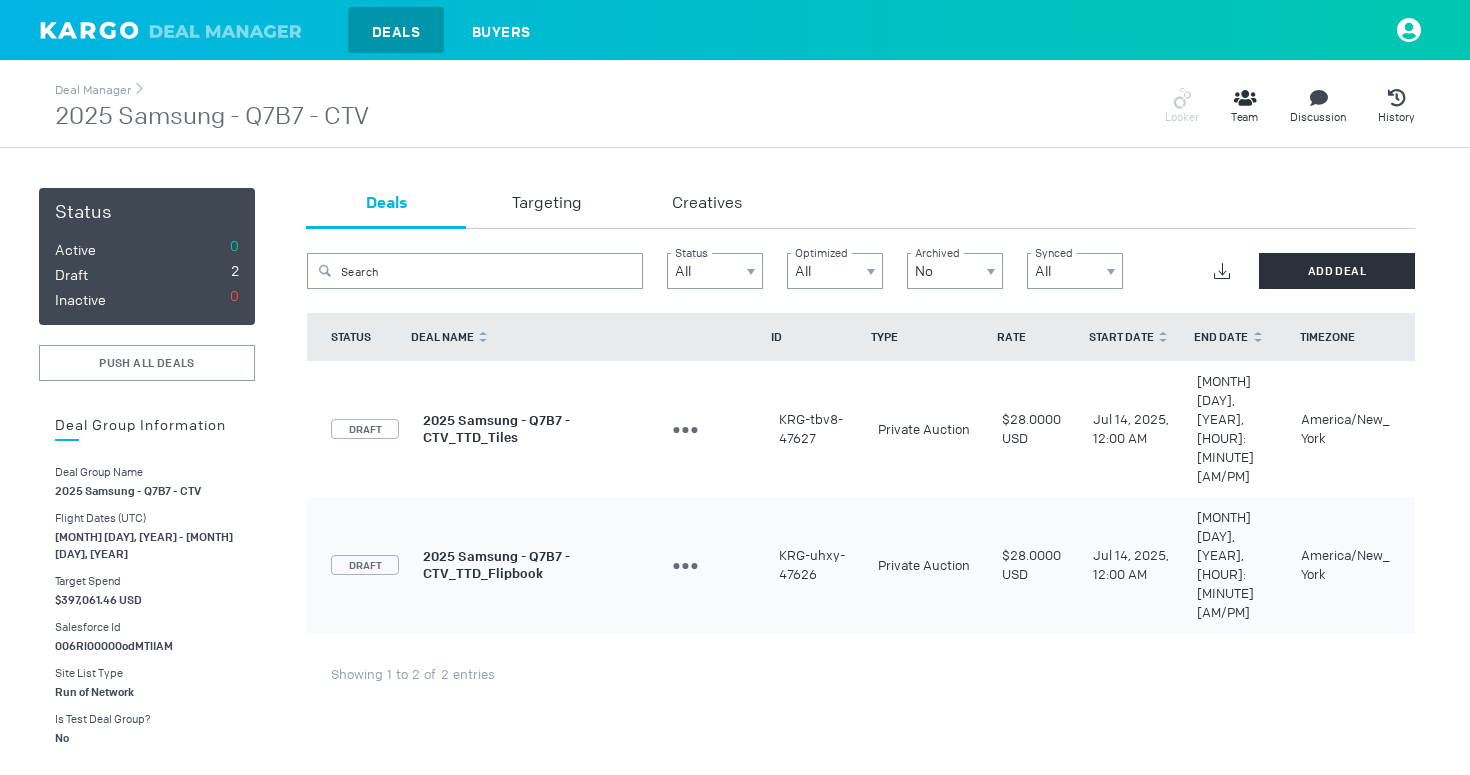 click on "2025 Samsung - Q7B7 - CTV_TTD_Tiles" at bounding box center (496, 429) 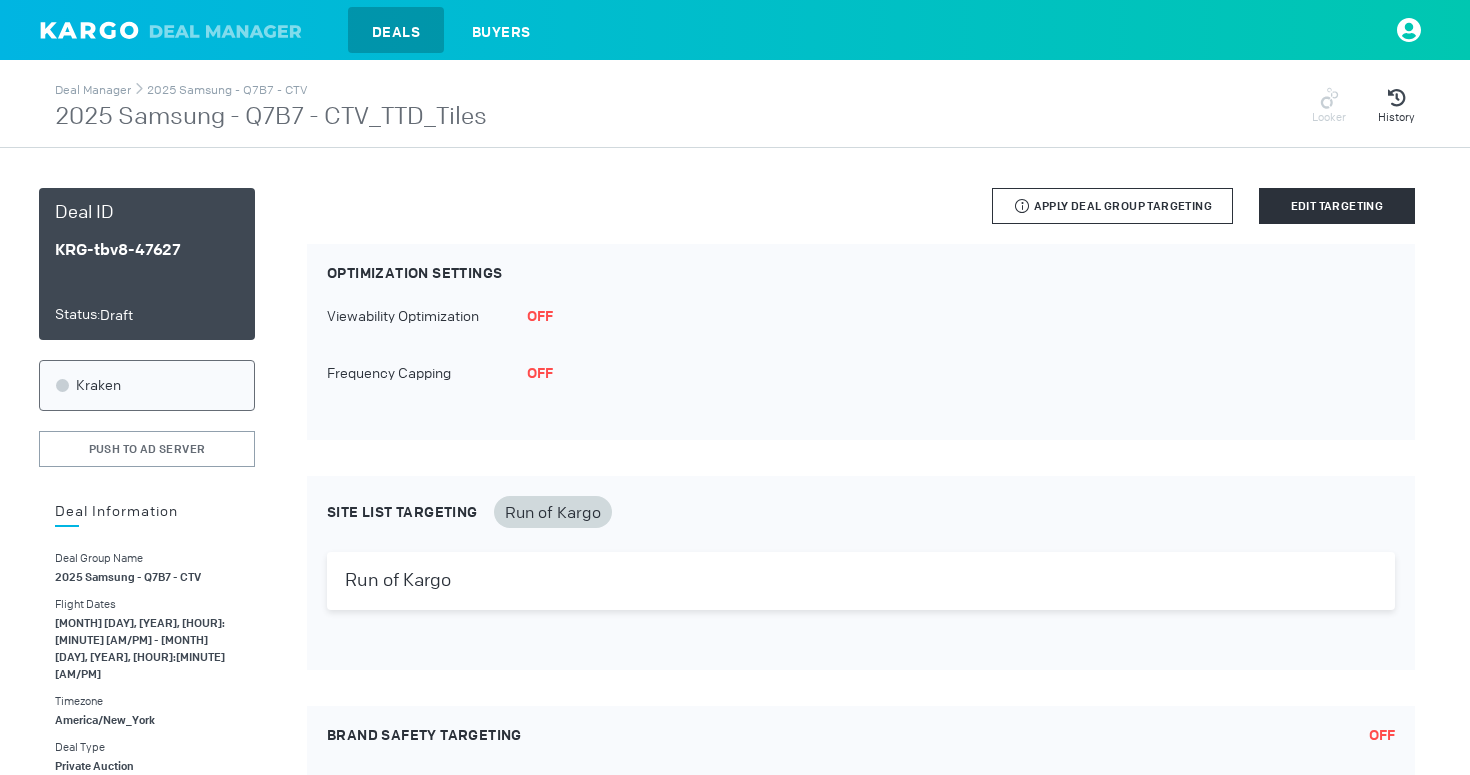 click on "Apply Deal Group Targeting" at bounding box center (1123, 206) 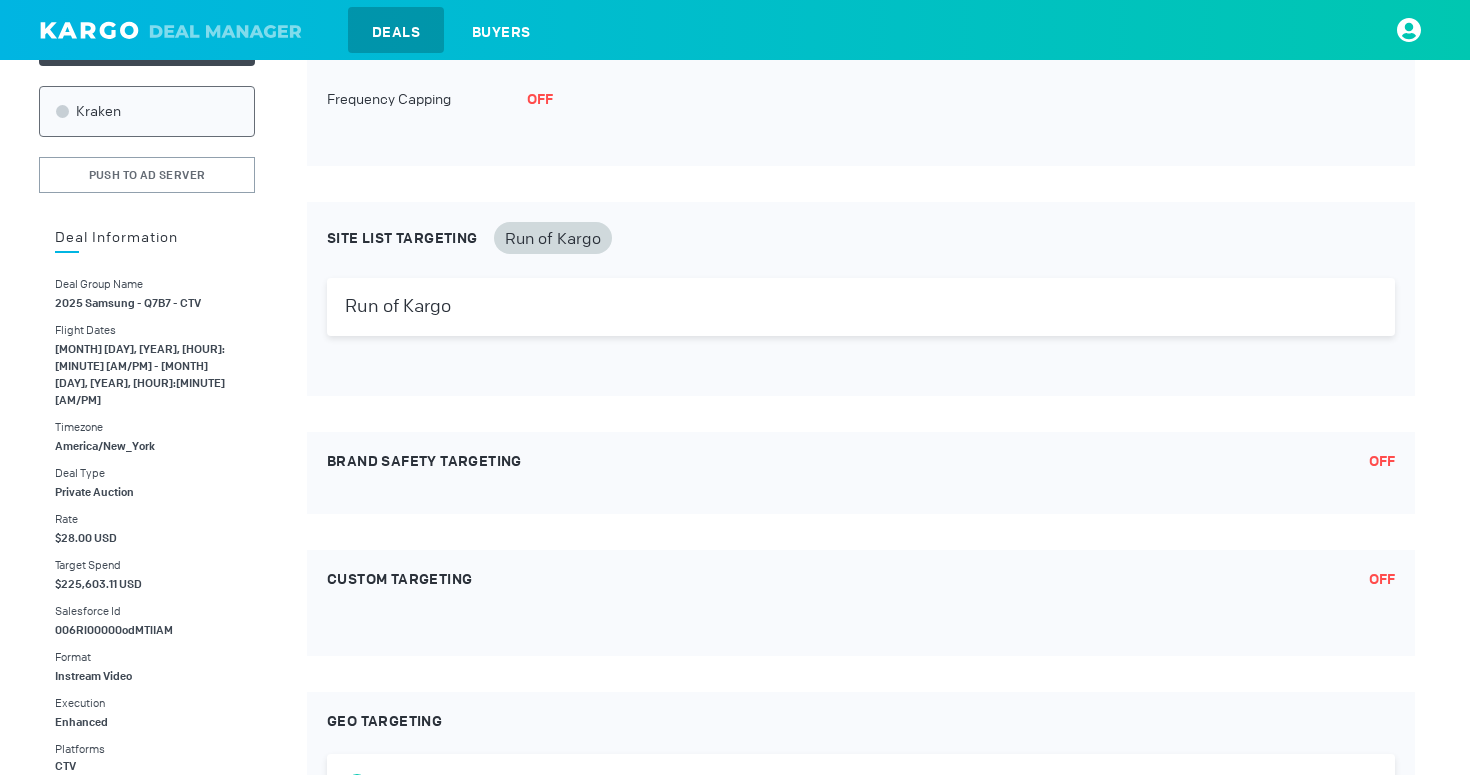 scroll, scrollTop: 0, scrollLeft: 0, axis: both 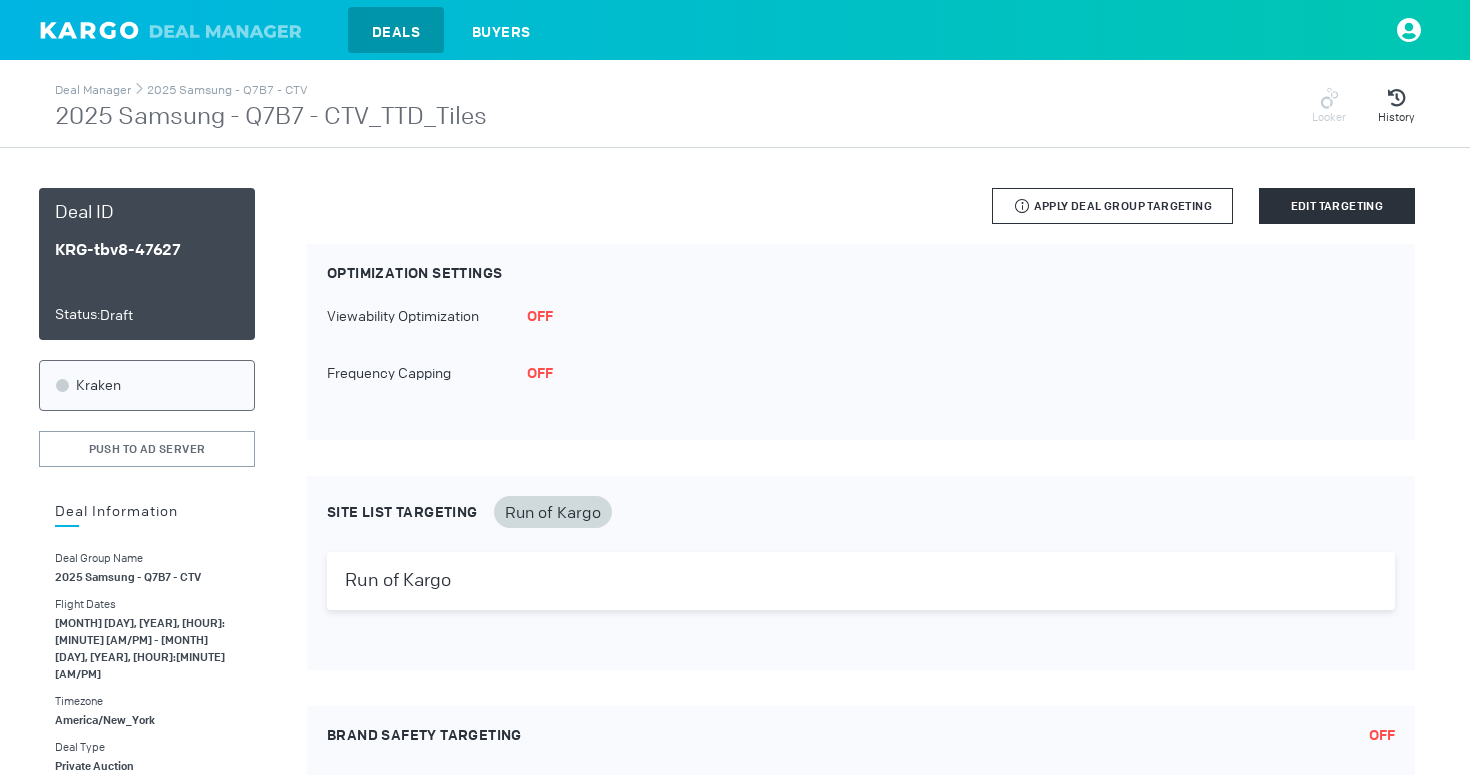 click on "Apply Deal Group Targeting" at bounding box center [1123, 206] 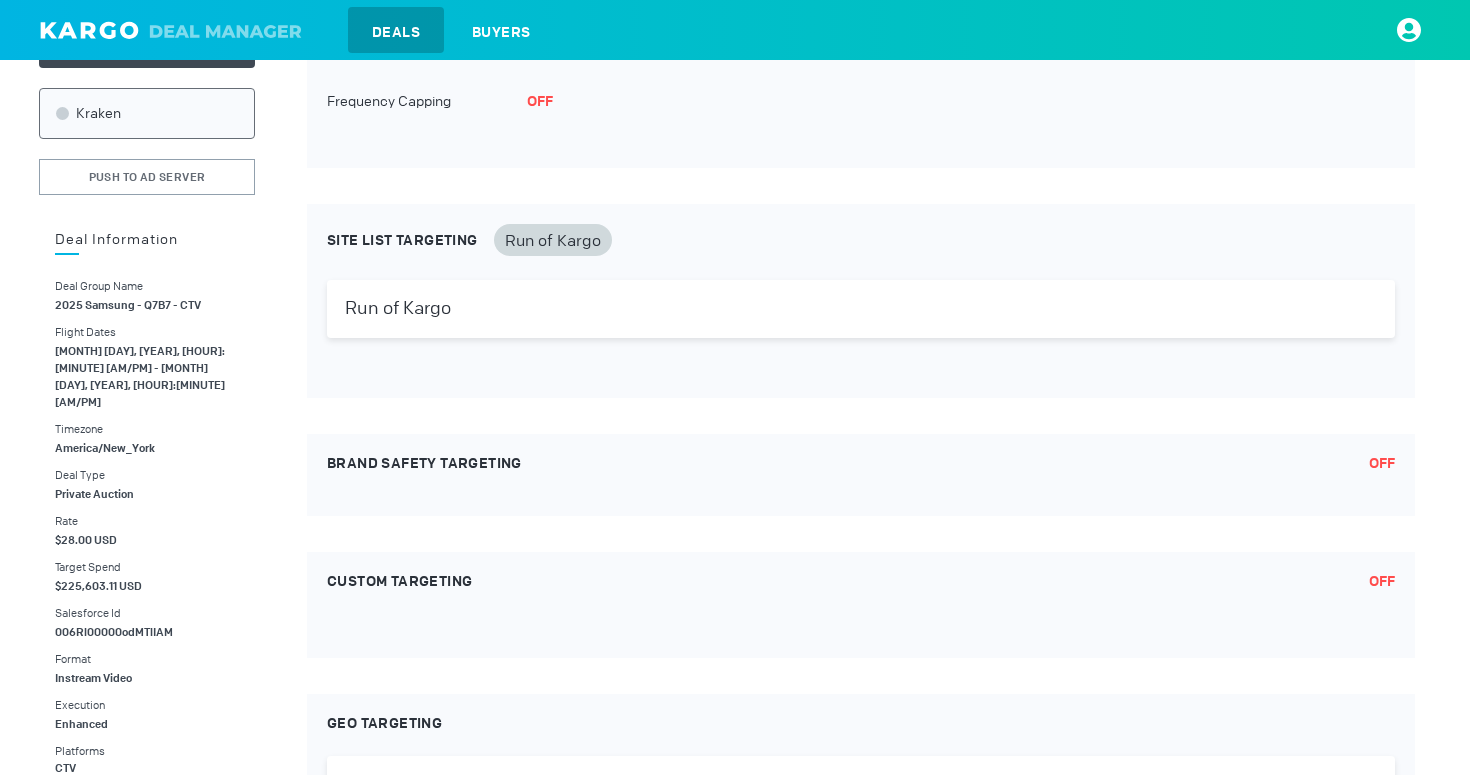 scroll, scrollTop: 0, scrollLeft: 0, axis: both 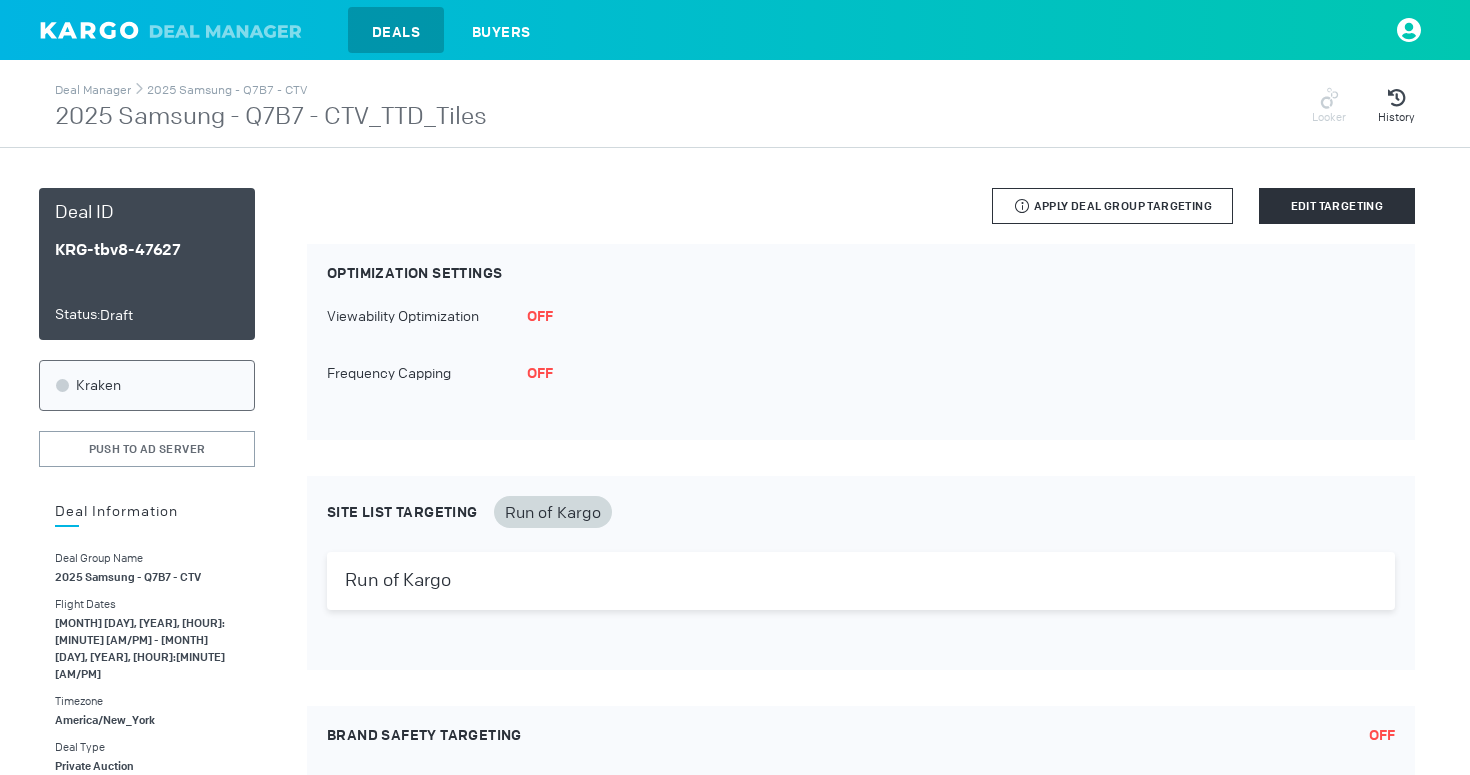 click on "2025 Samsung - Q7B7 - CTV" at bounding box center [227, 88] 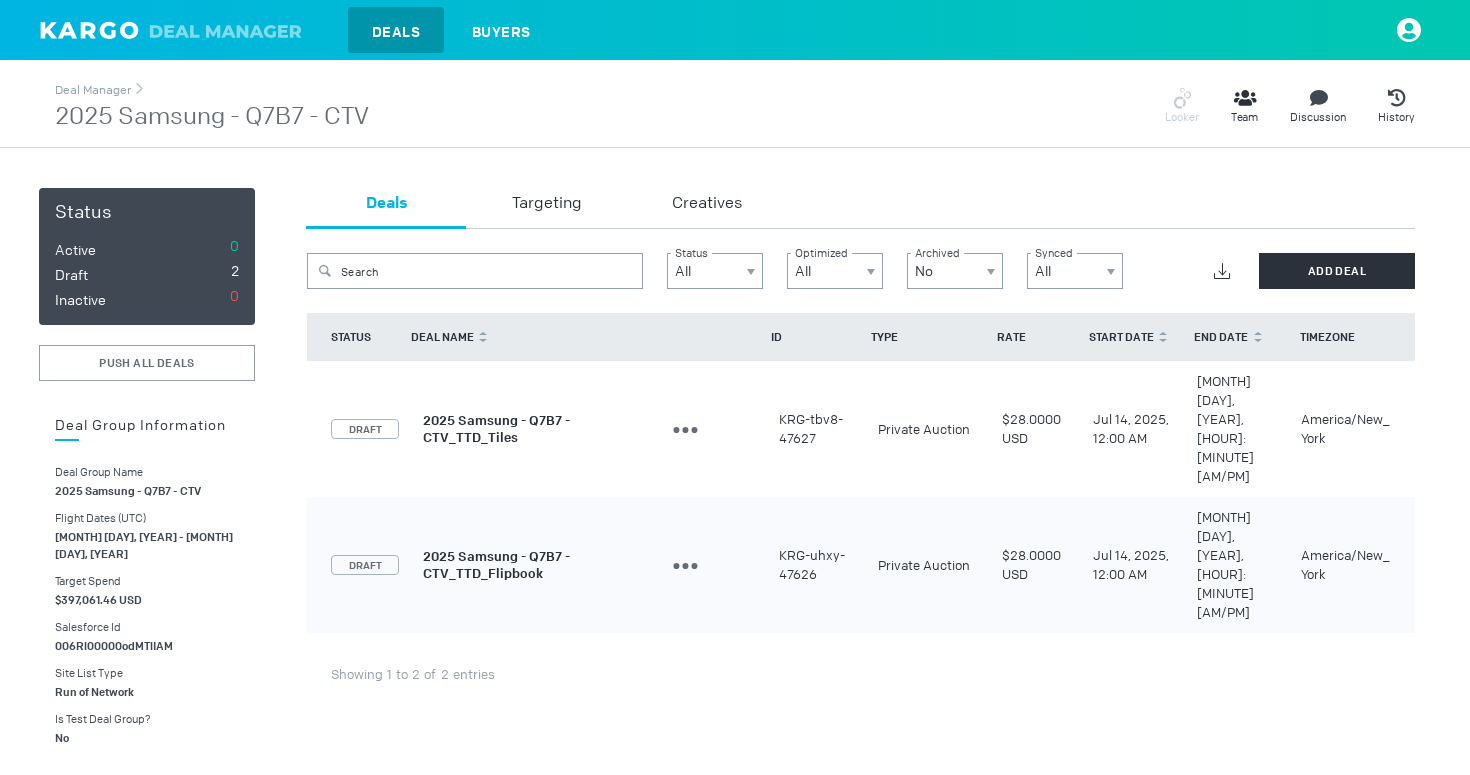 click on "2025 Samsung - Q7B7 - CTV_TTD_Flipbook" at bounding box center [496, 565] 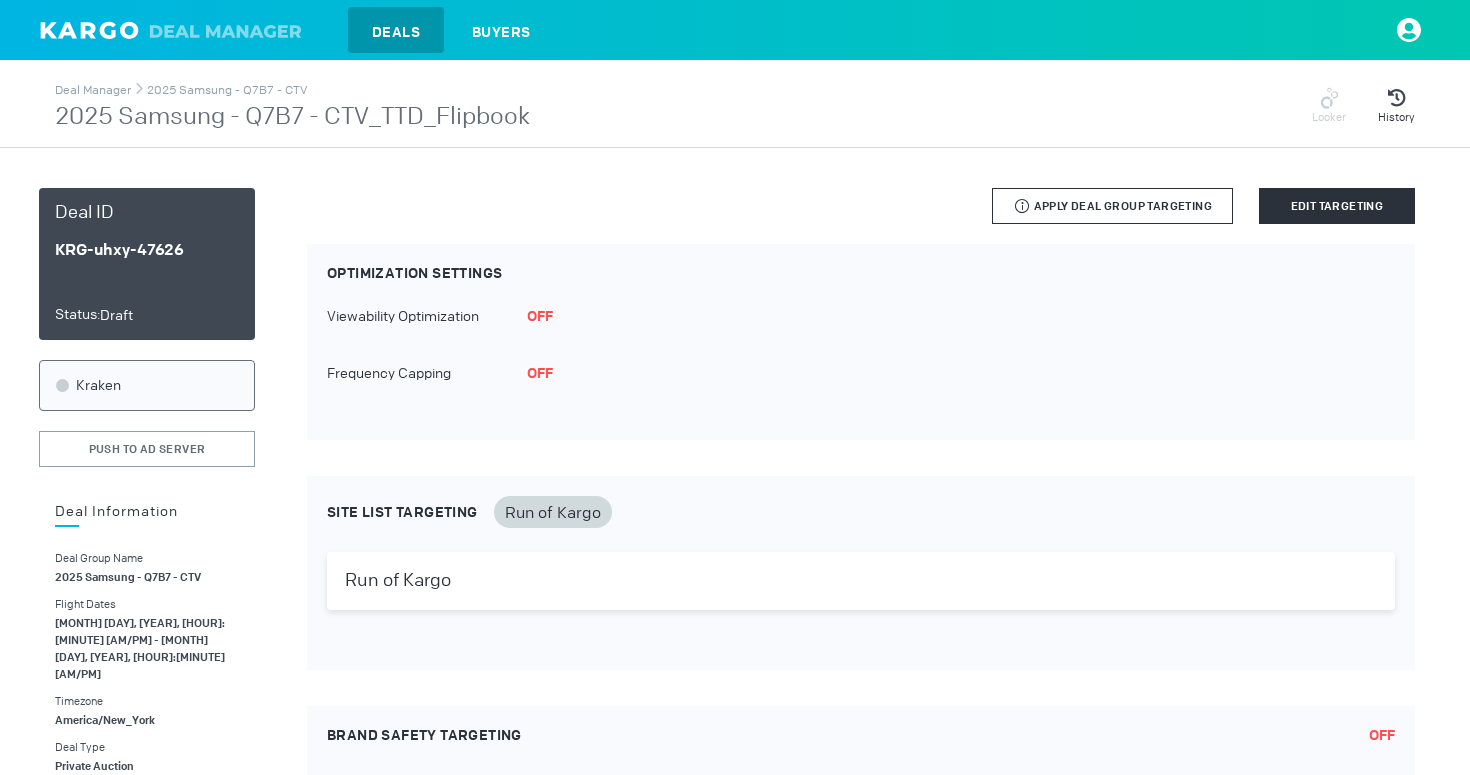click on "Apply Deal Group Targeting" at bounding box center (1123, 206) 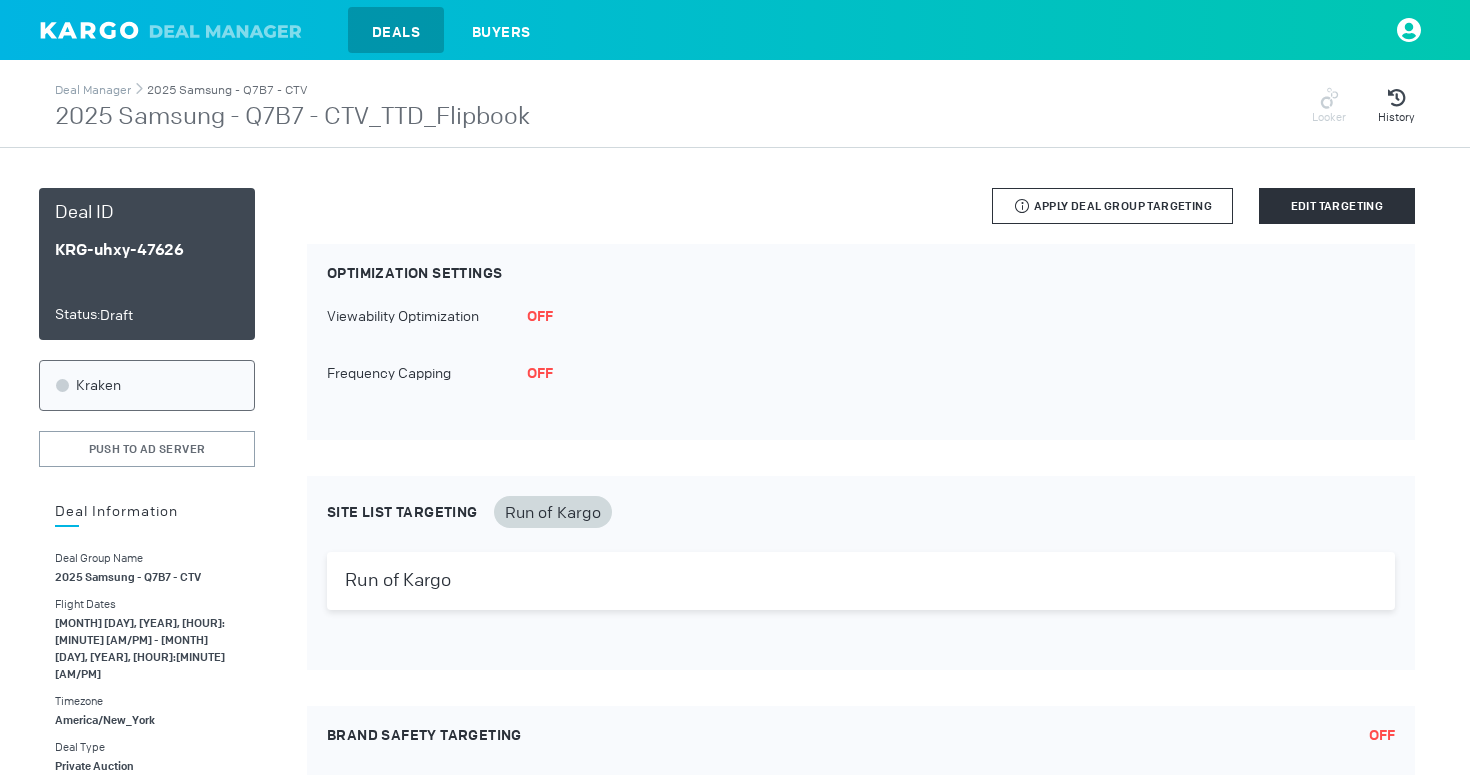 click on "2025 Samsung - Q7B7 - CTV" at bounding box center (227, 90) 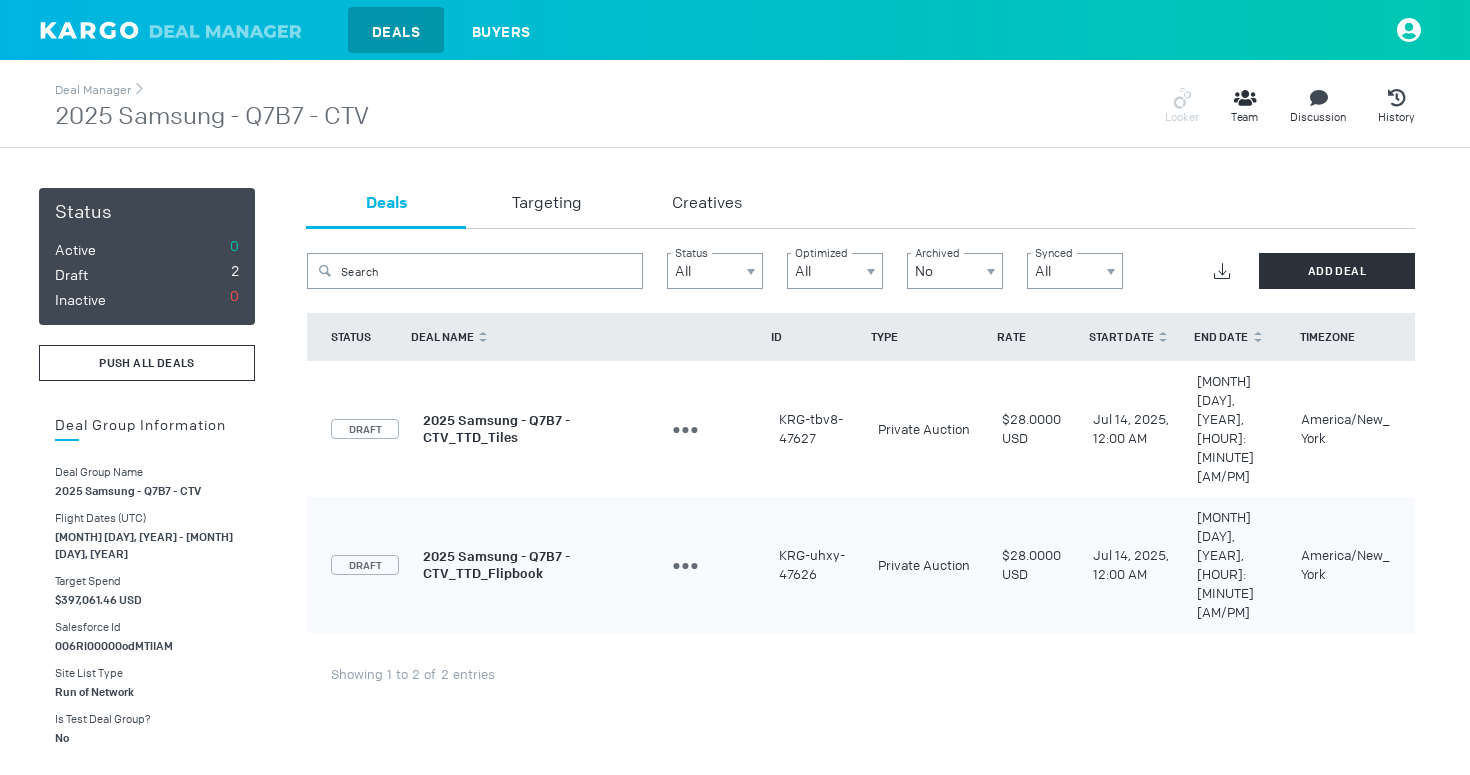click on "PUSH ALL DEALS" at bounding box center [147, 363] 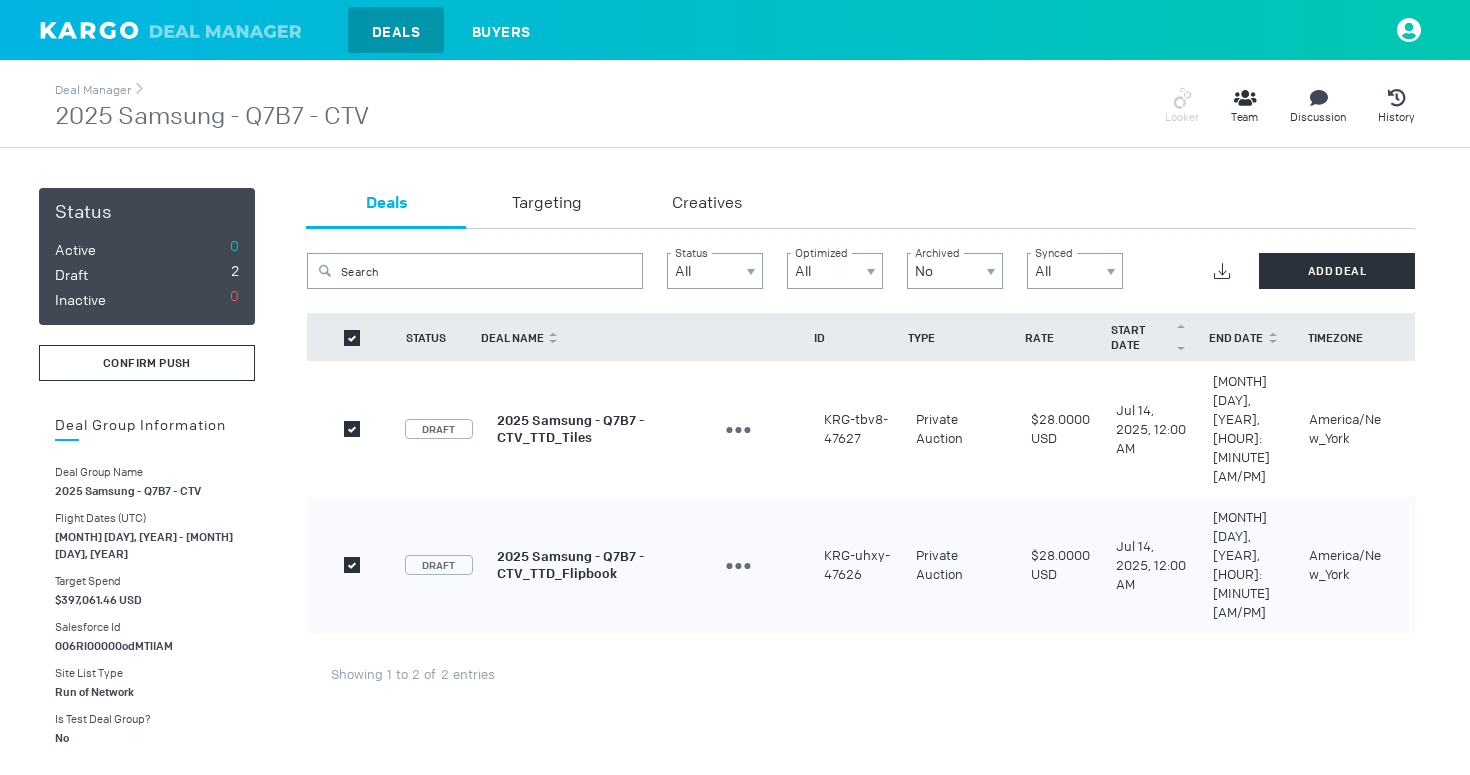 click on "confirm push" at bounding box center [147, 363] 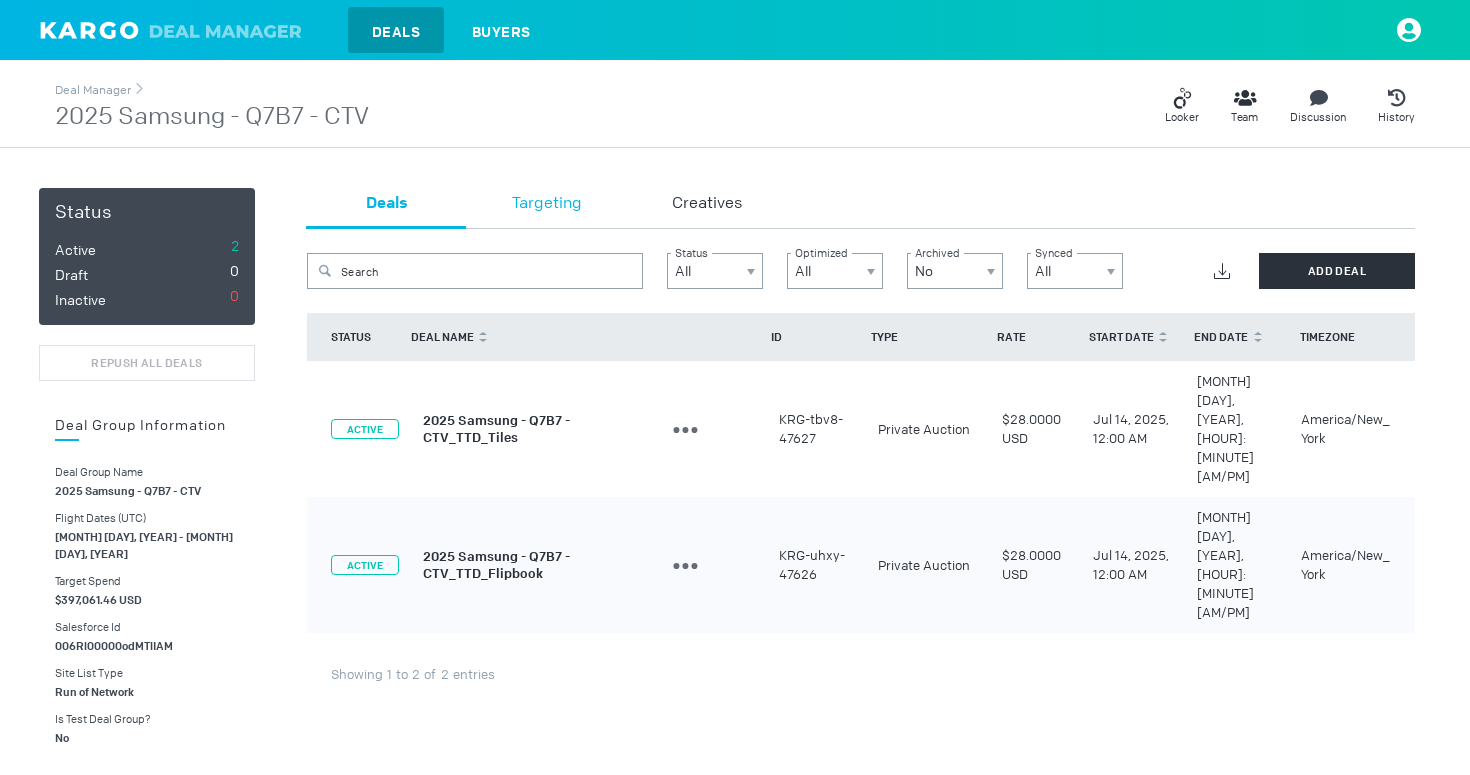 click on "Targeting" at bounding box center (547, 204) 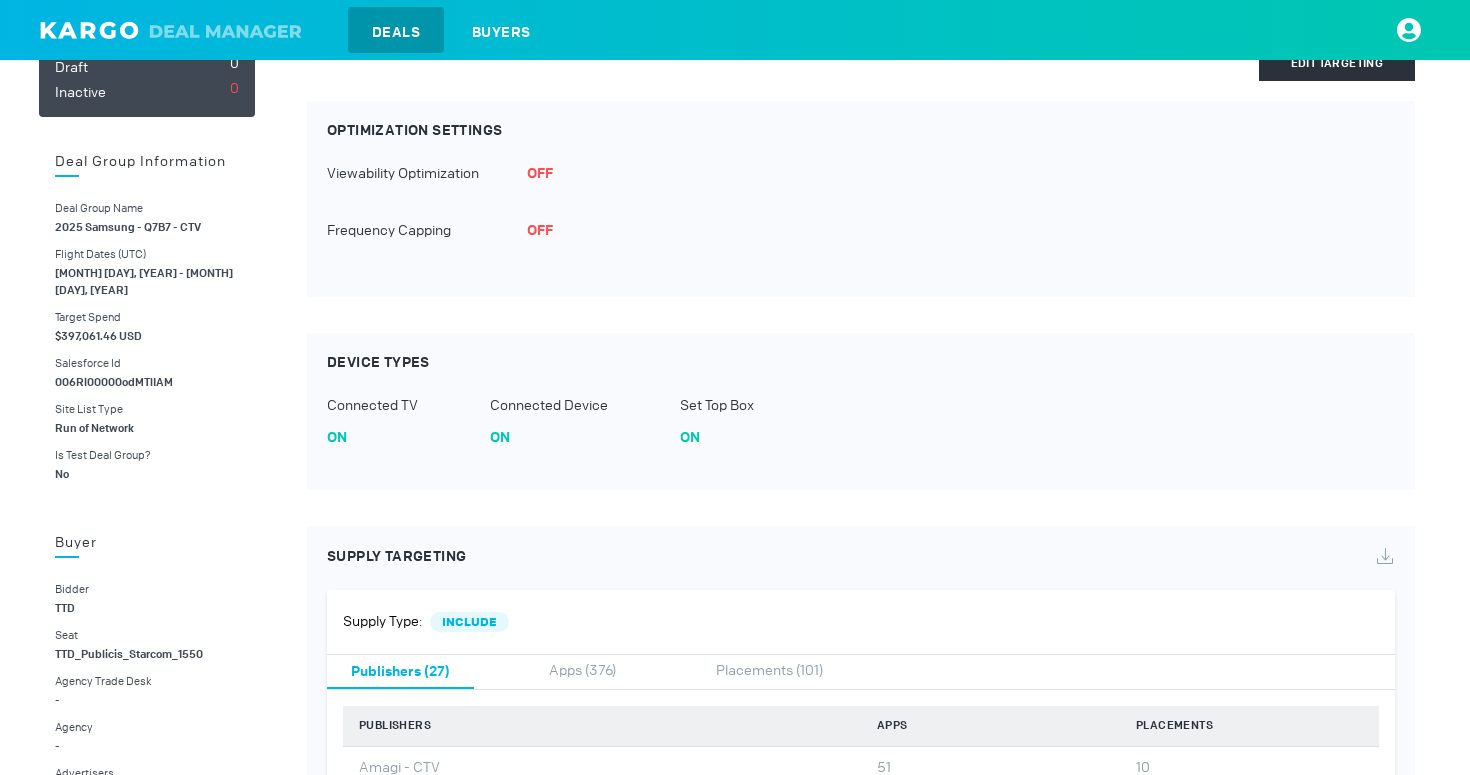 scroll, scrollTop: 56, scrollLeft: 0, axis: vertical 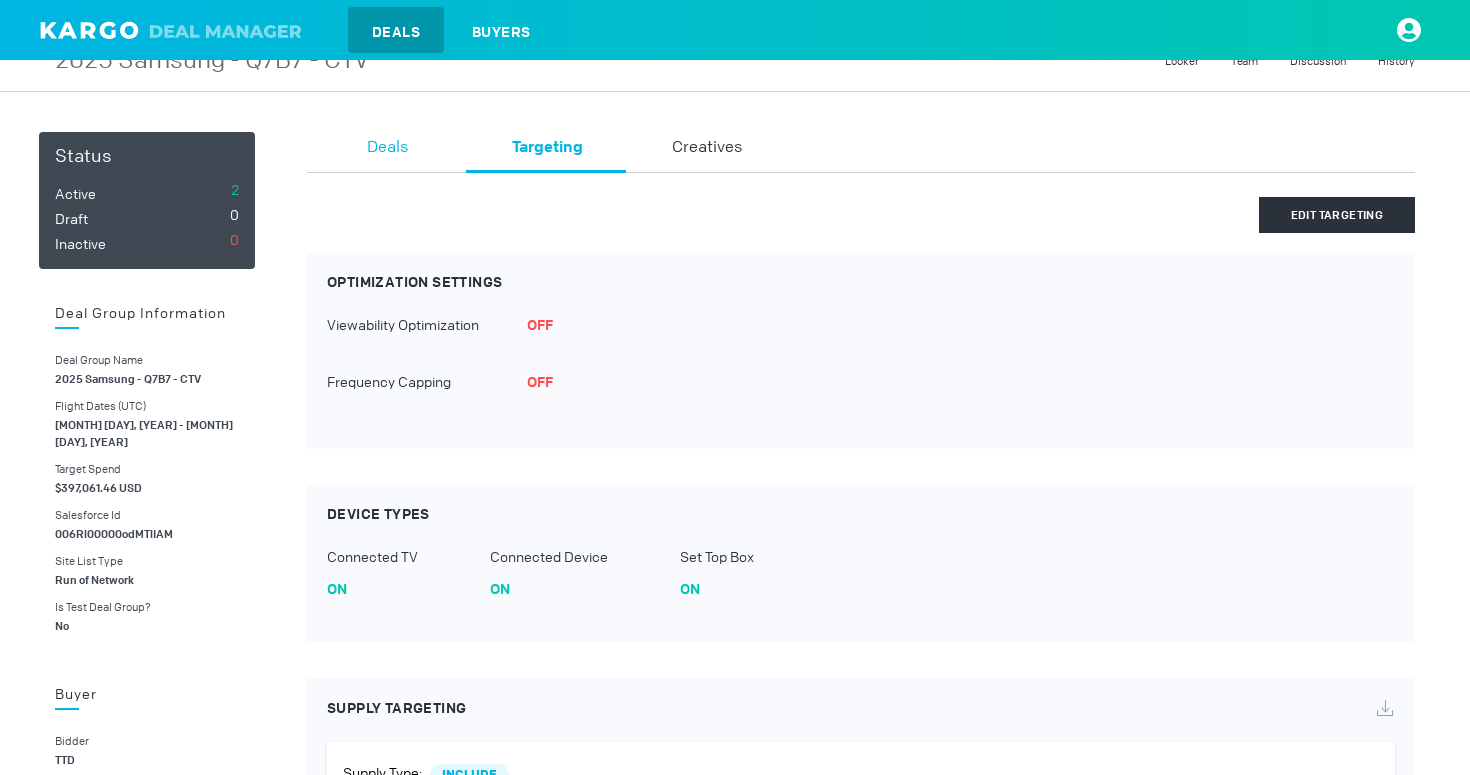 click on "Deals" at bounding box center (387, 148) 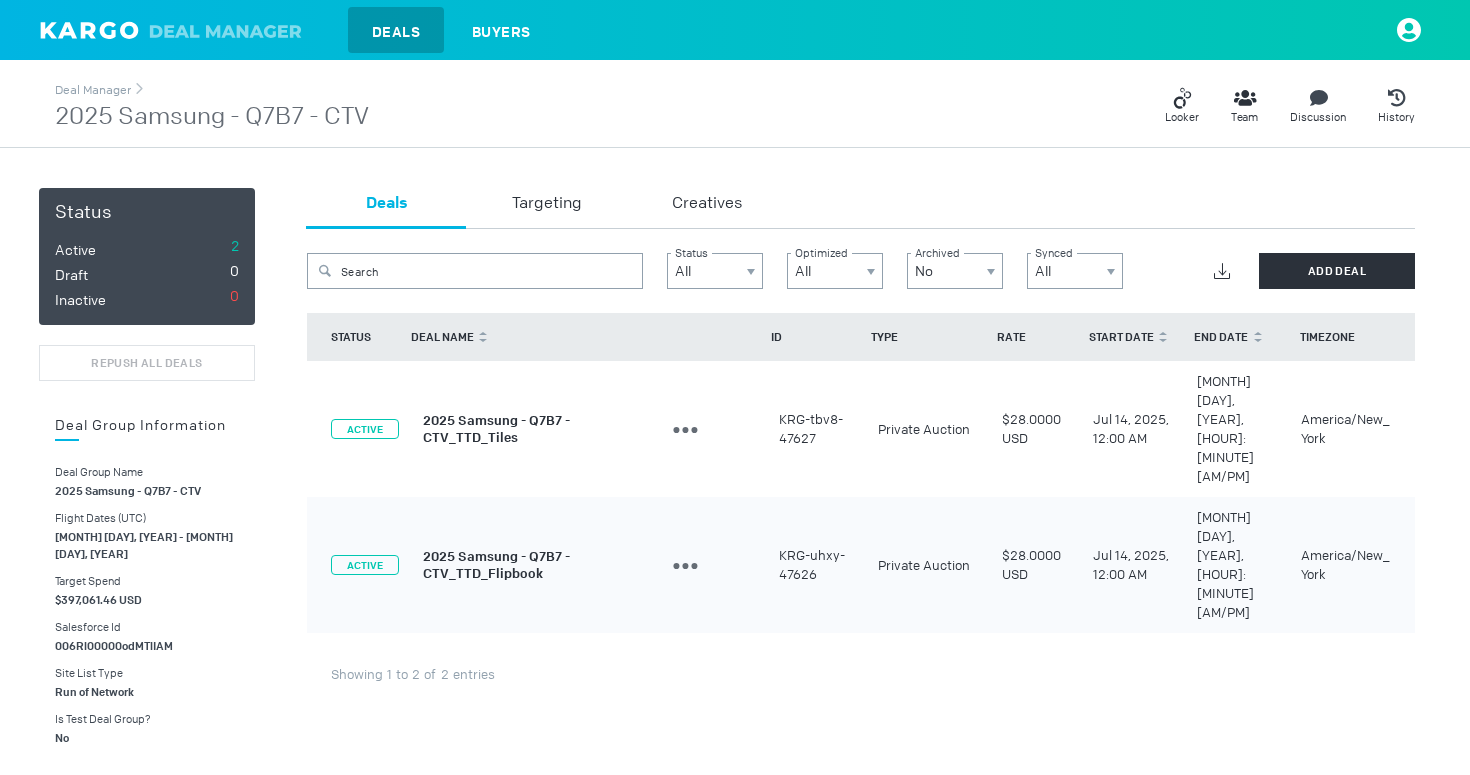 click on "2025 Samsung - Q7B7 - CTV_TTD_Tiles" at bounding box center (496, 429) 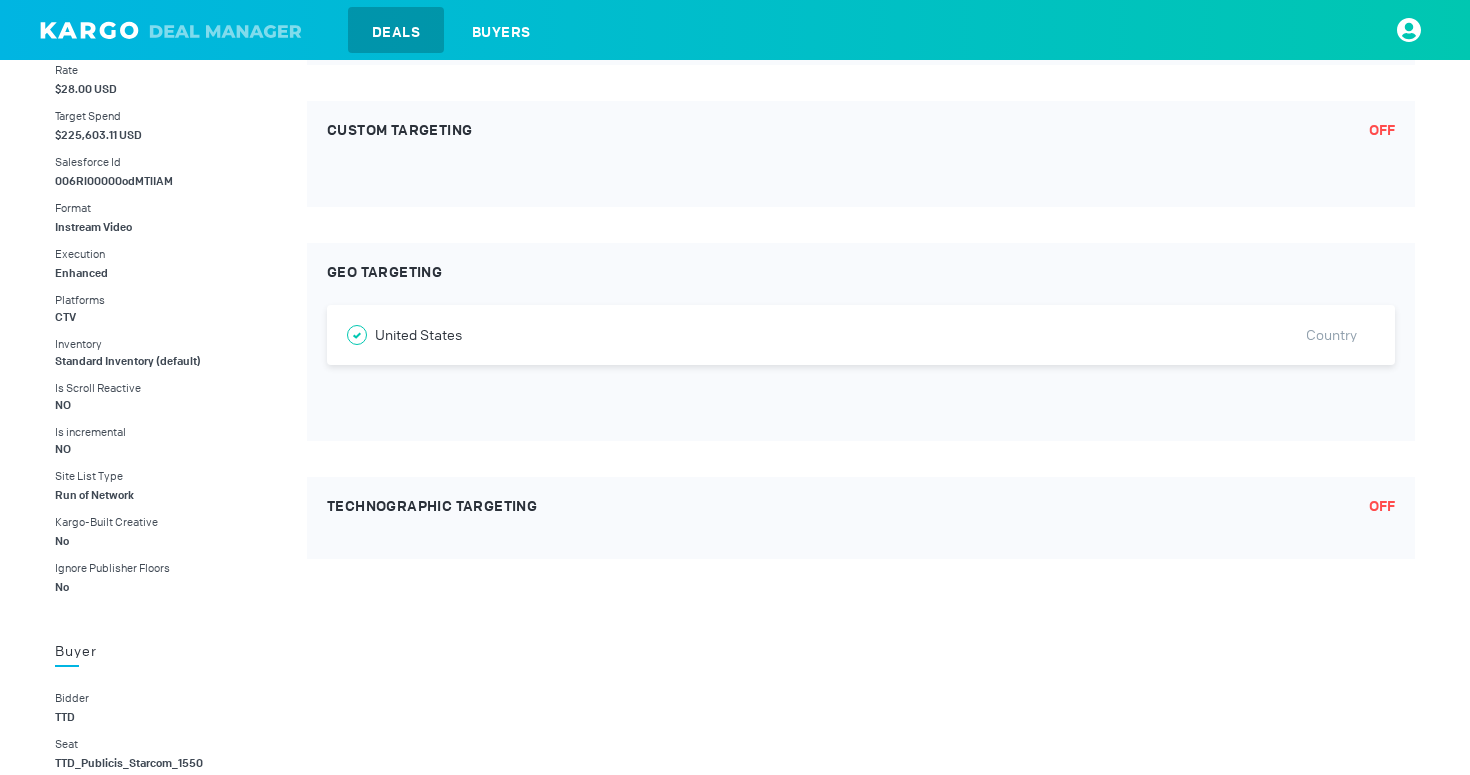 scroll, scrollTop: 0, scrollLeft: 0, axis: both 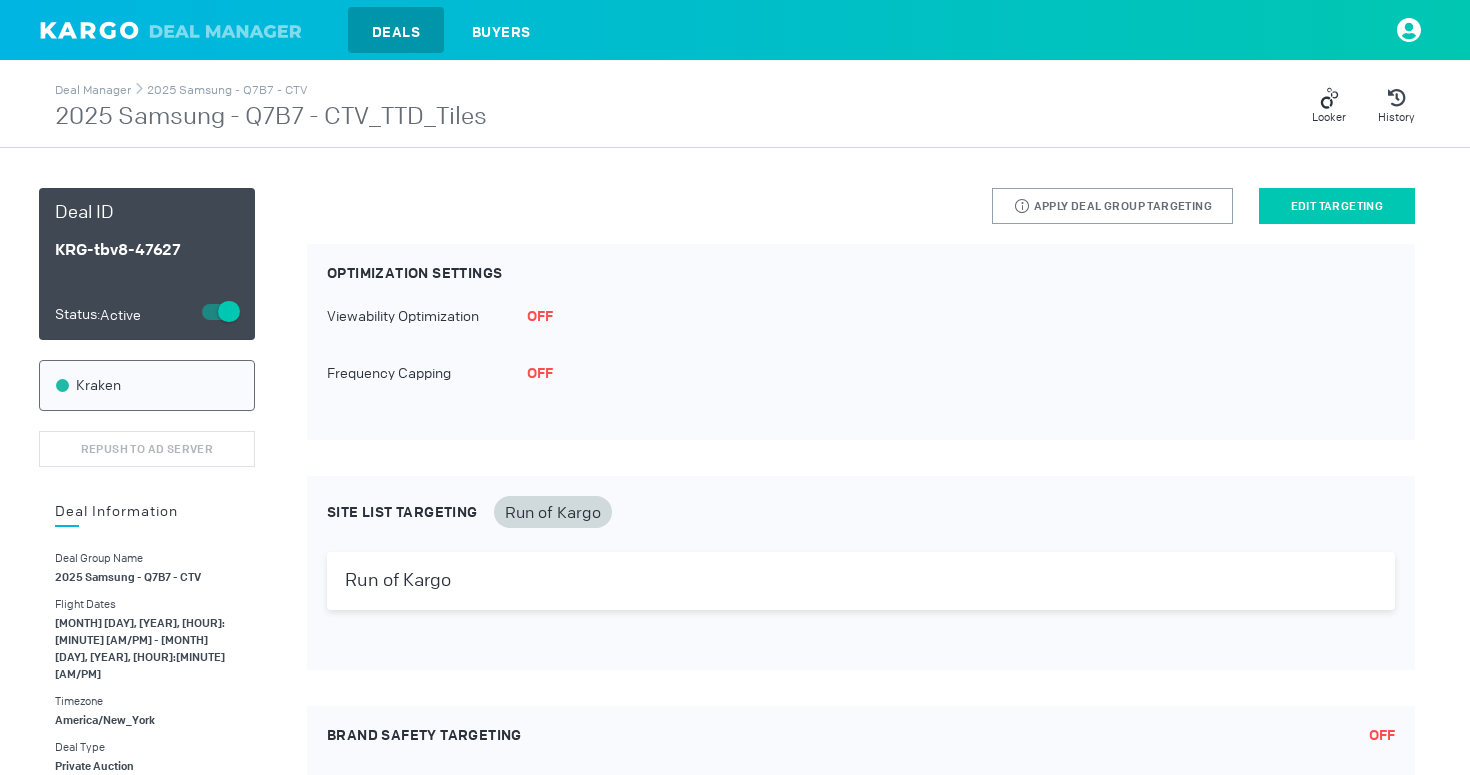 click on "Edit Targeting" at bounding box center (1337, 206) 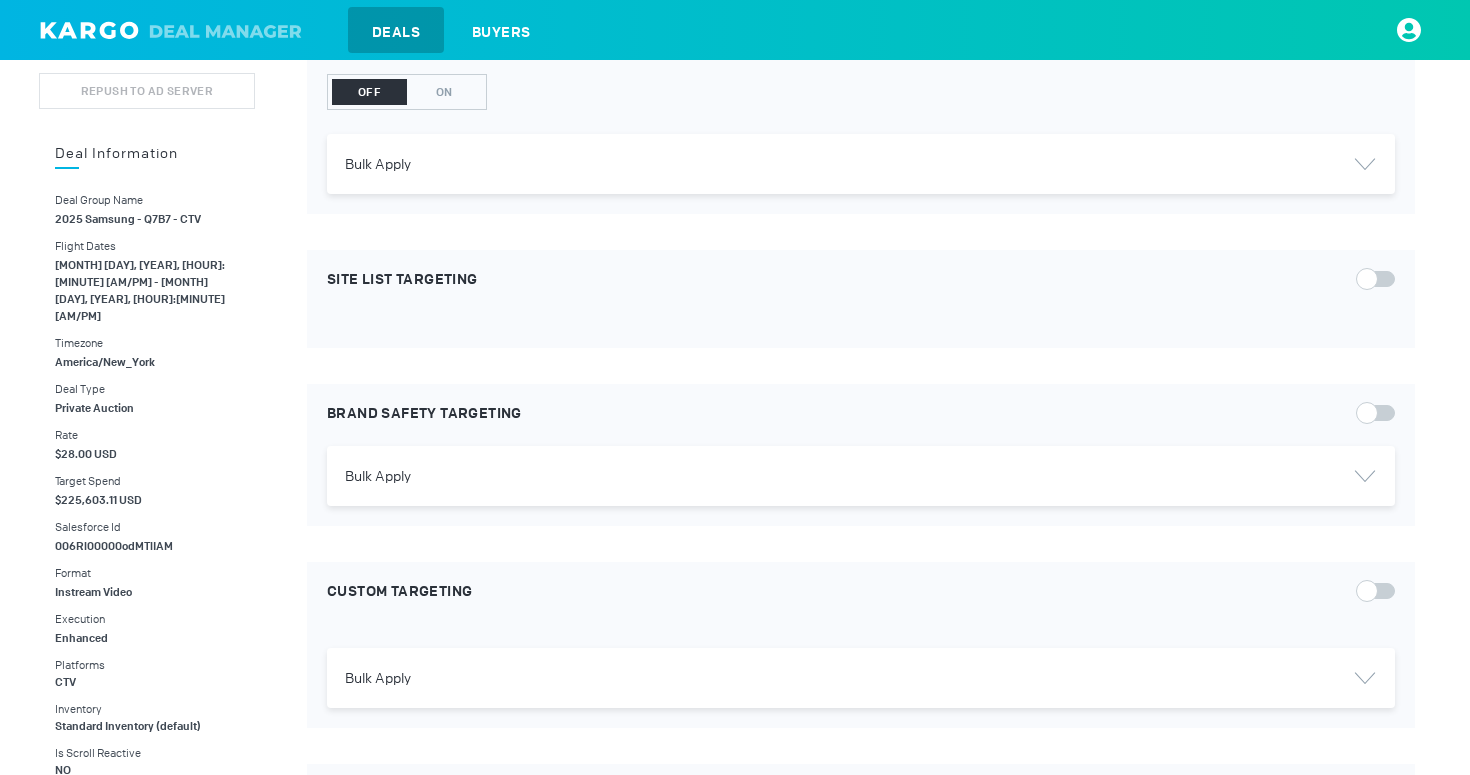 scroll, scrollTop: 0, scrollLeft: 0, axis: both 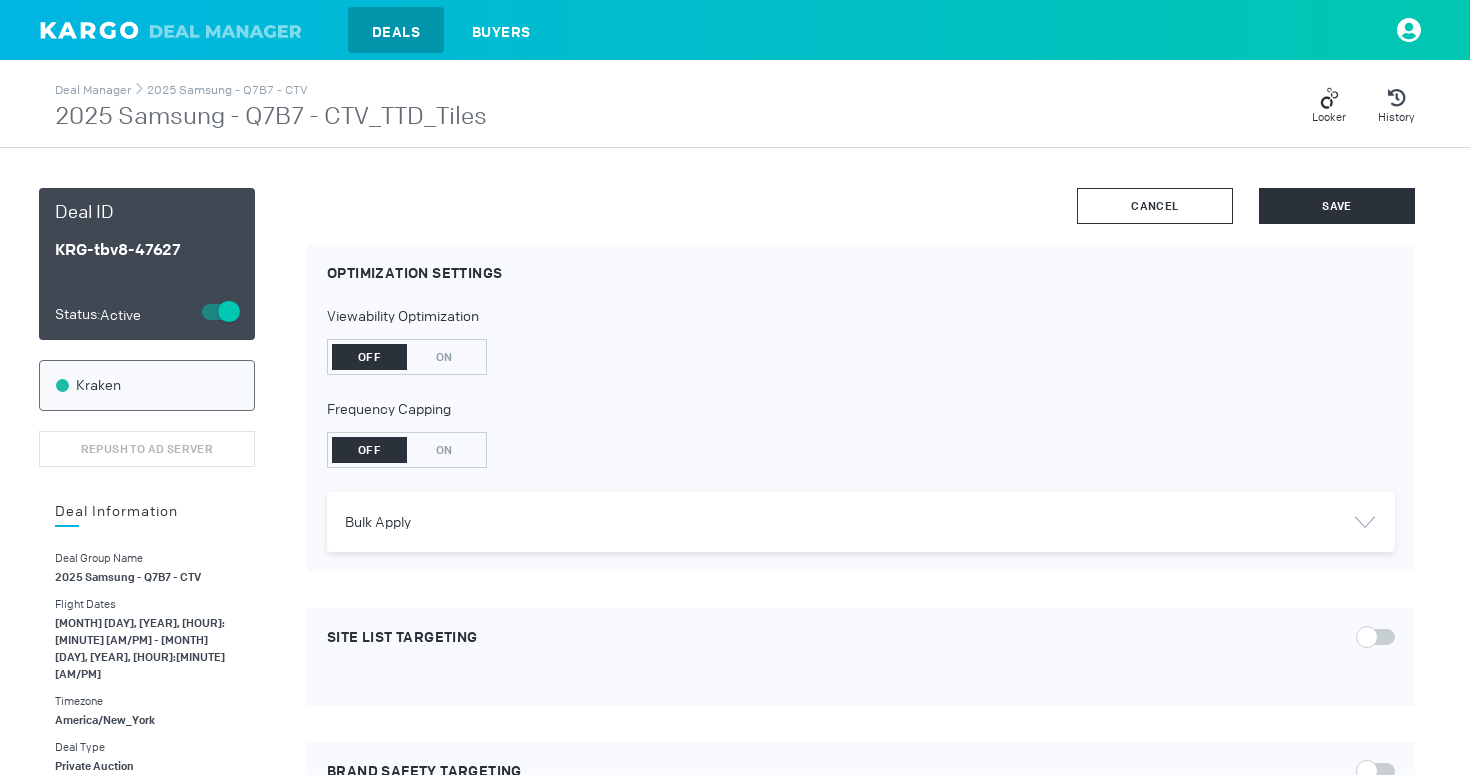 click on "Cancel" at bounding box center (1155, 206) 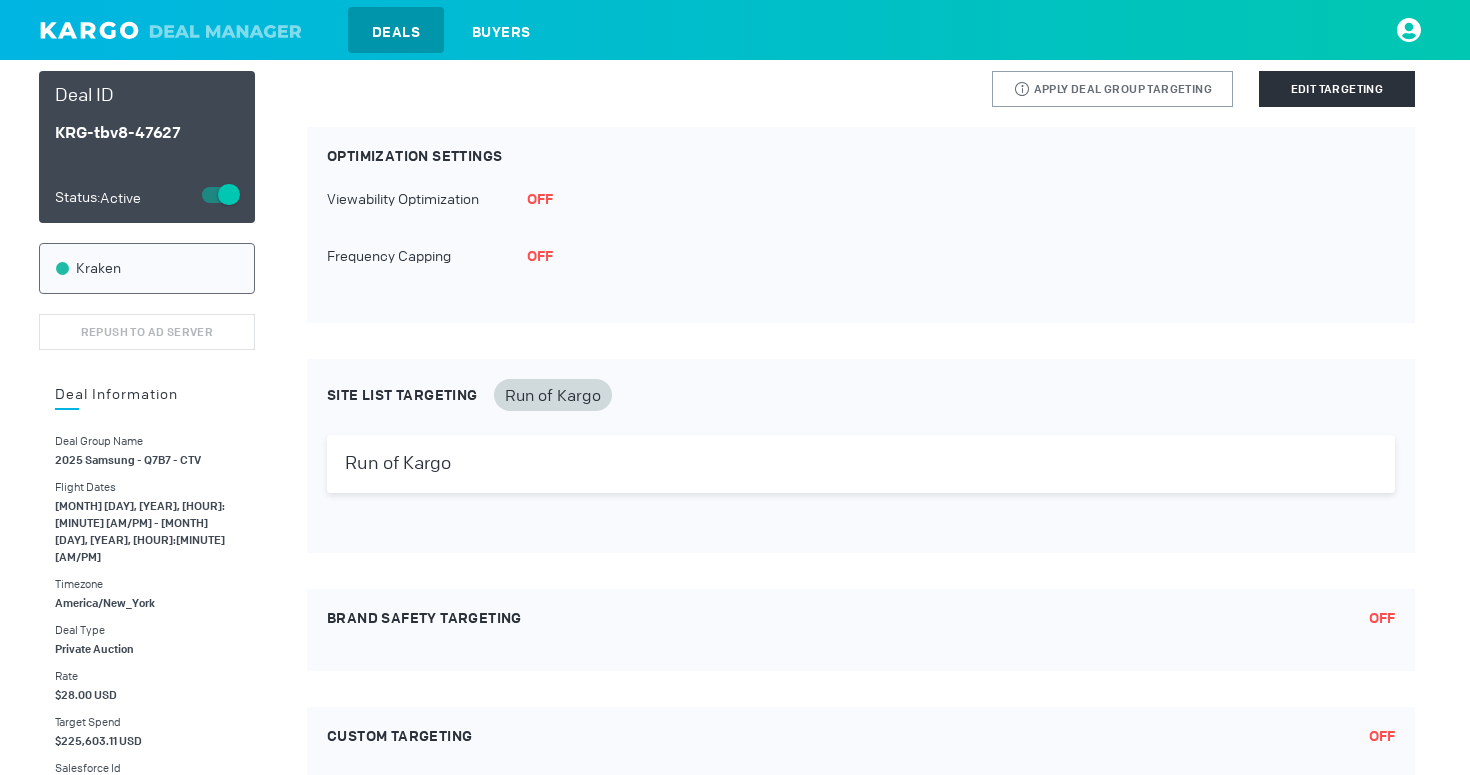 scroll, scrollTop: 0, scrollLeft: 0, axis: both 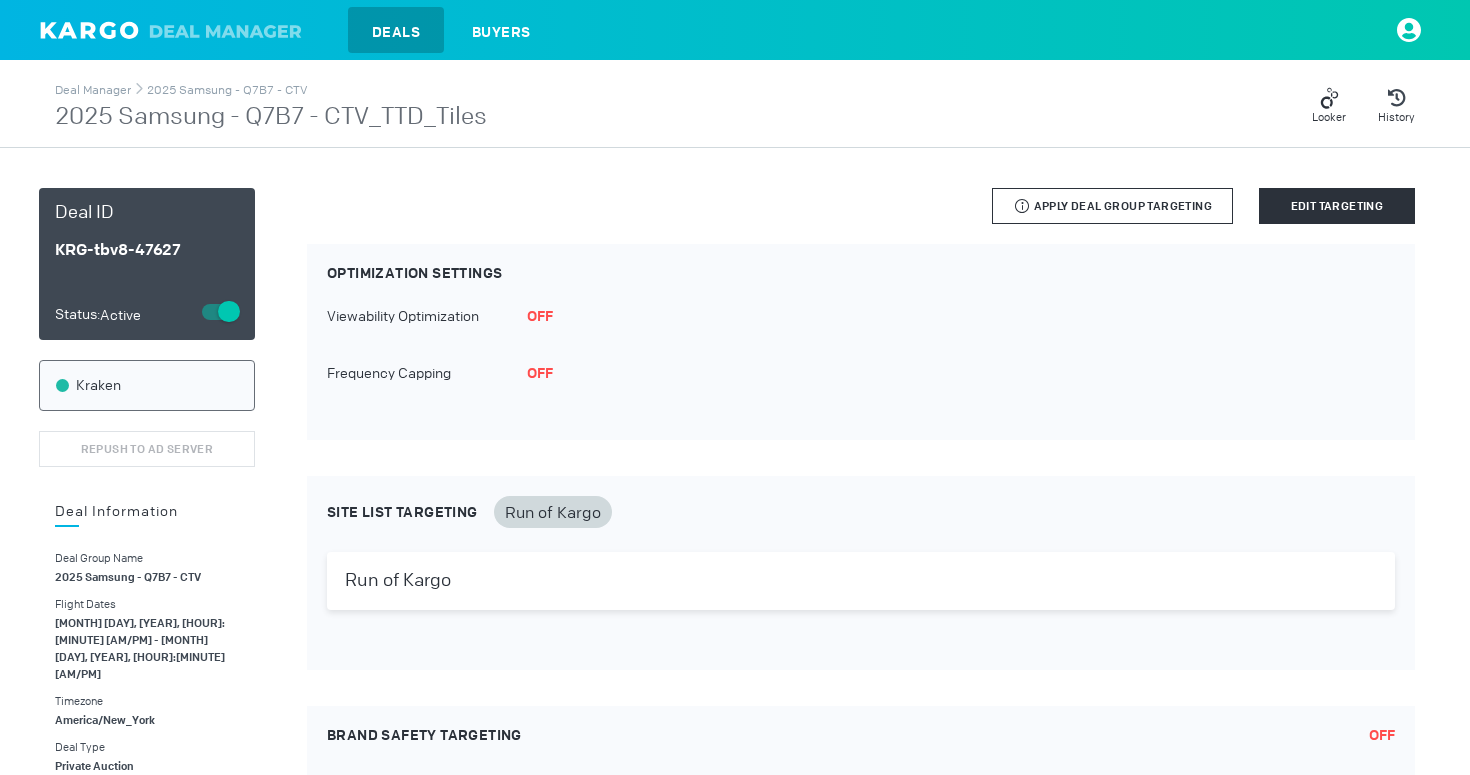 click on "Only targeting that is applicable to this deal channel type will be applied from the deal group. Apply Deal Group Targeting" at bounding box center (1112, 206) 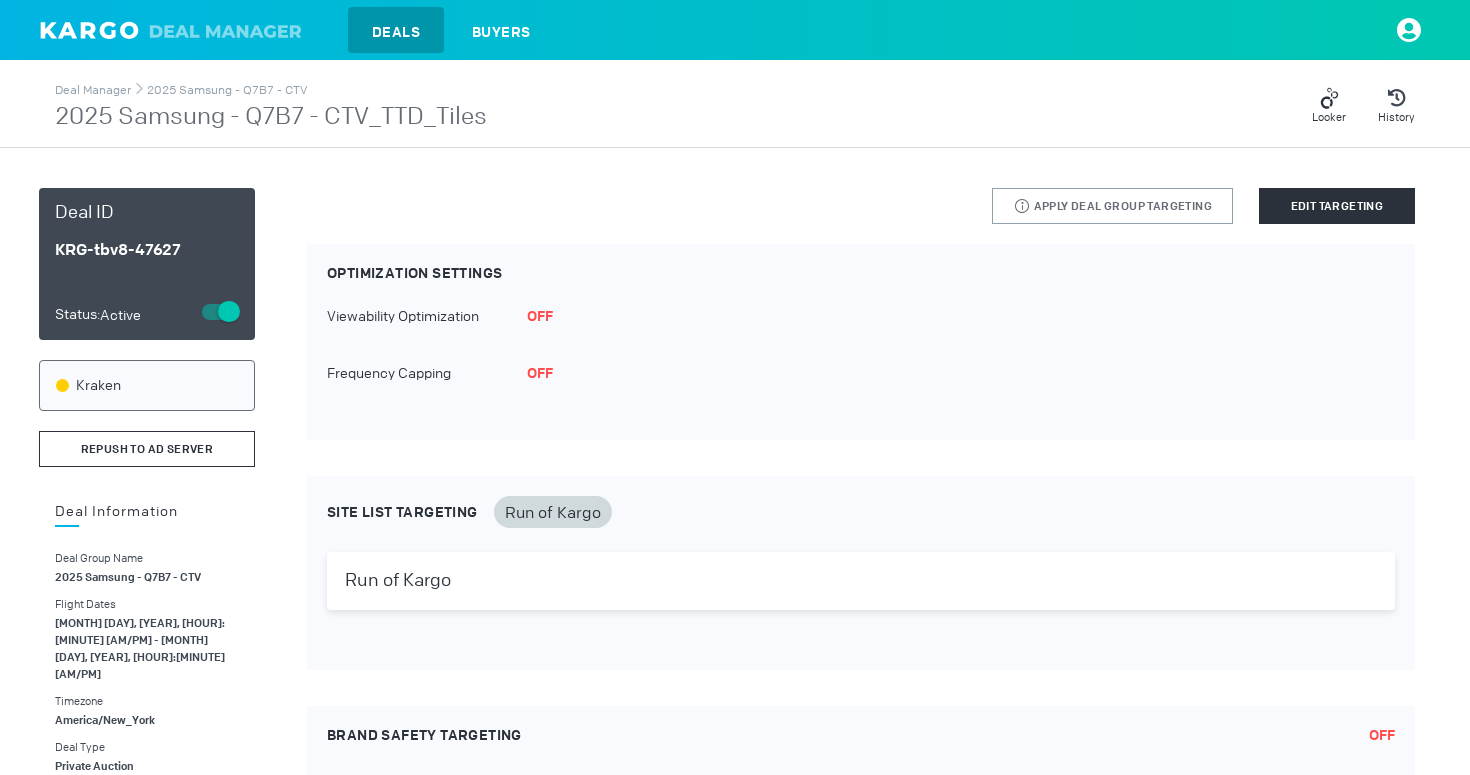 click on "Repush to Ad Server" at bounding box center [147, 449] 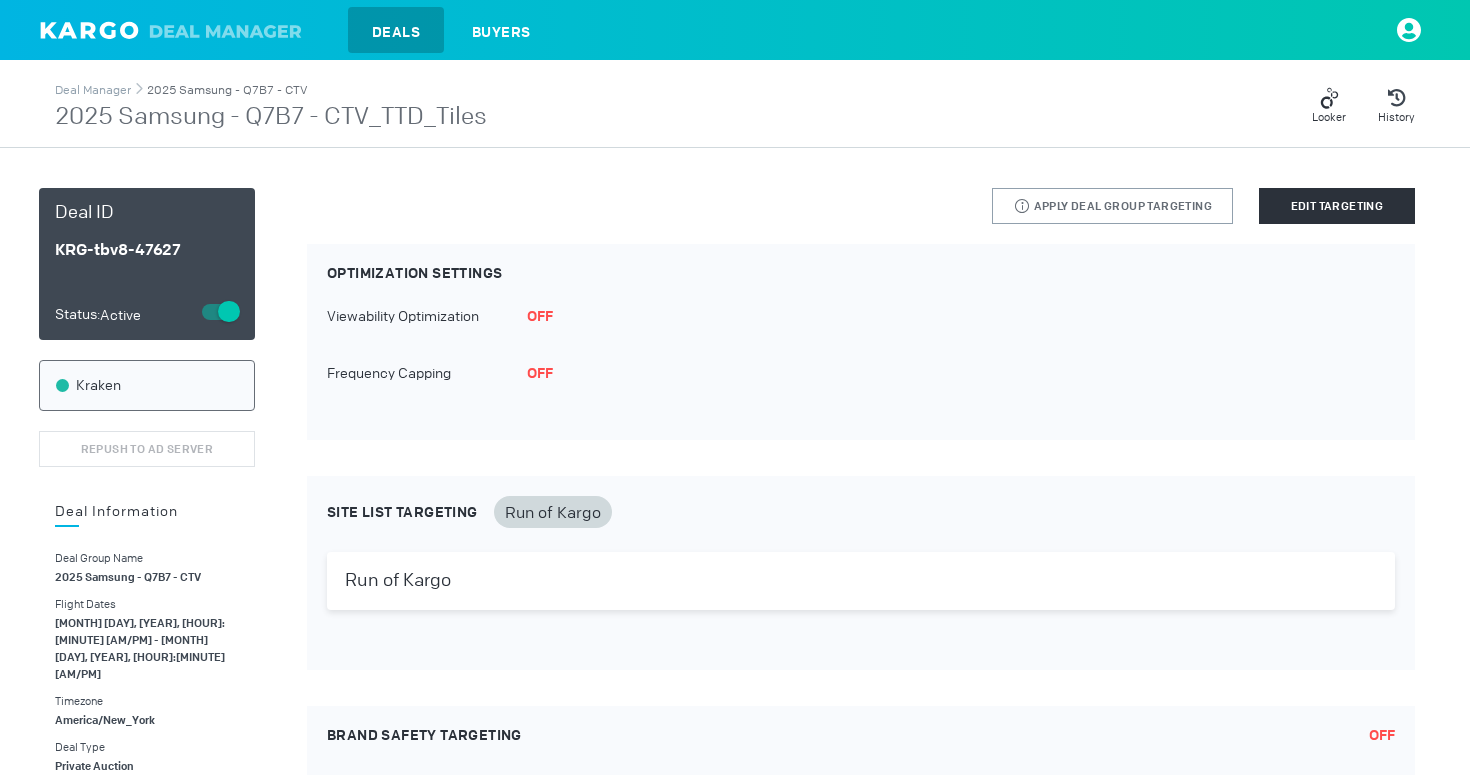 click on "2025 Samsung - Q7B7 - CTV" at bounding box center [227, 90] 